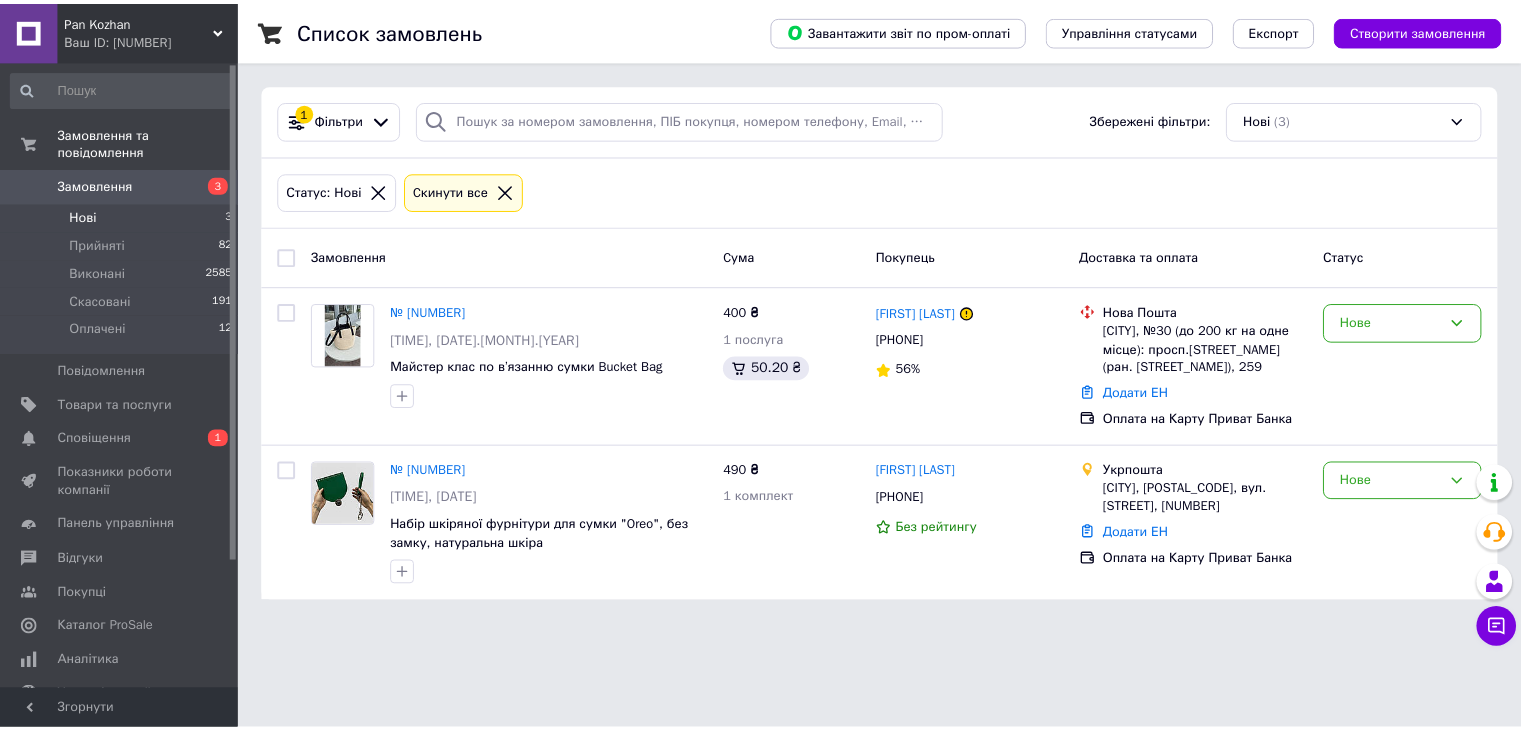 scroll, scrollTop: 0, scrollLeft: 0, axis: both 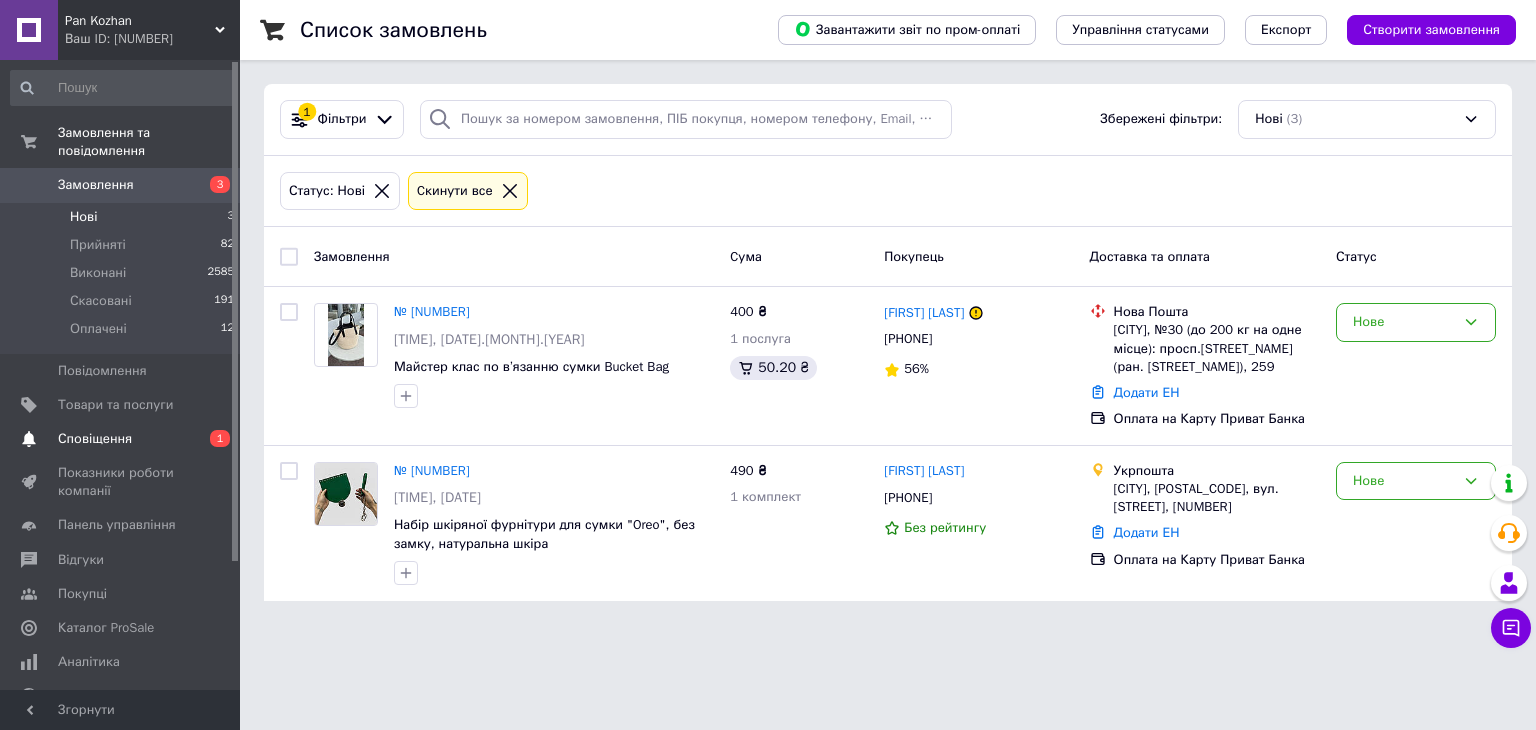 click on "Сповіщення" at bounding box center [95, 439] 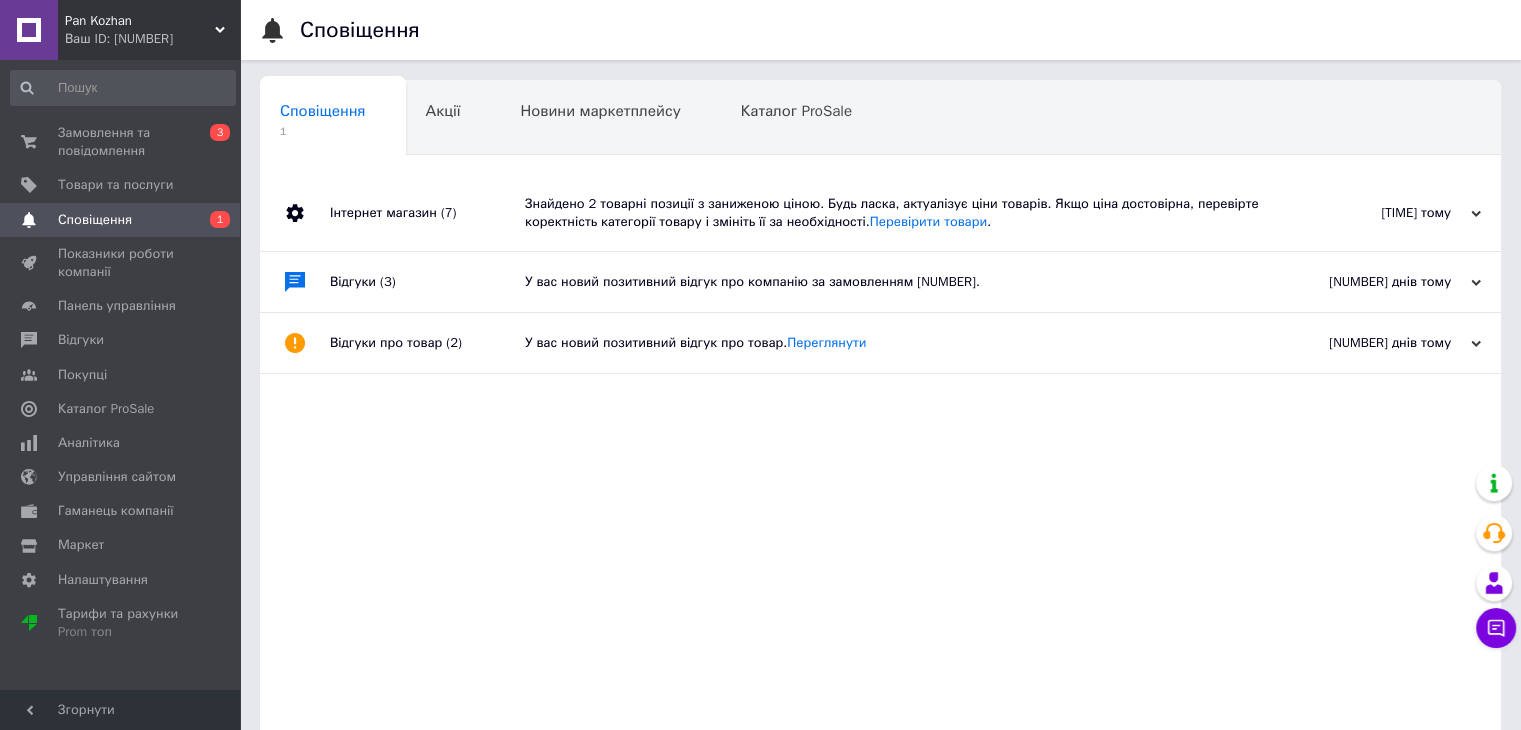 click on "Знайдено [NUMBER] товарні позиції з заниженою ціною. Будь ласка, актуалізує ціни товарів. Якщо ціна достовірна, перевірте коректність категорії товару і змініть її за необхідності. Перевірити товари ." at bounding box center [903, 213] 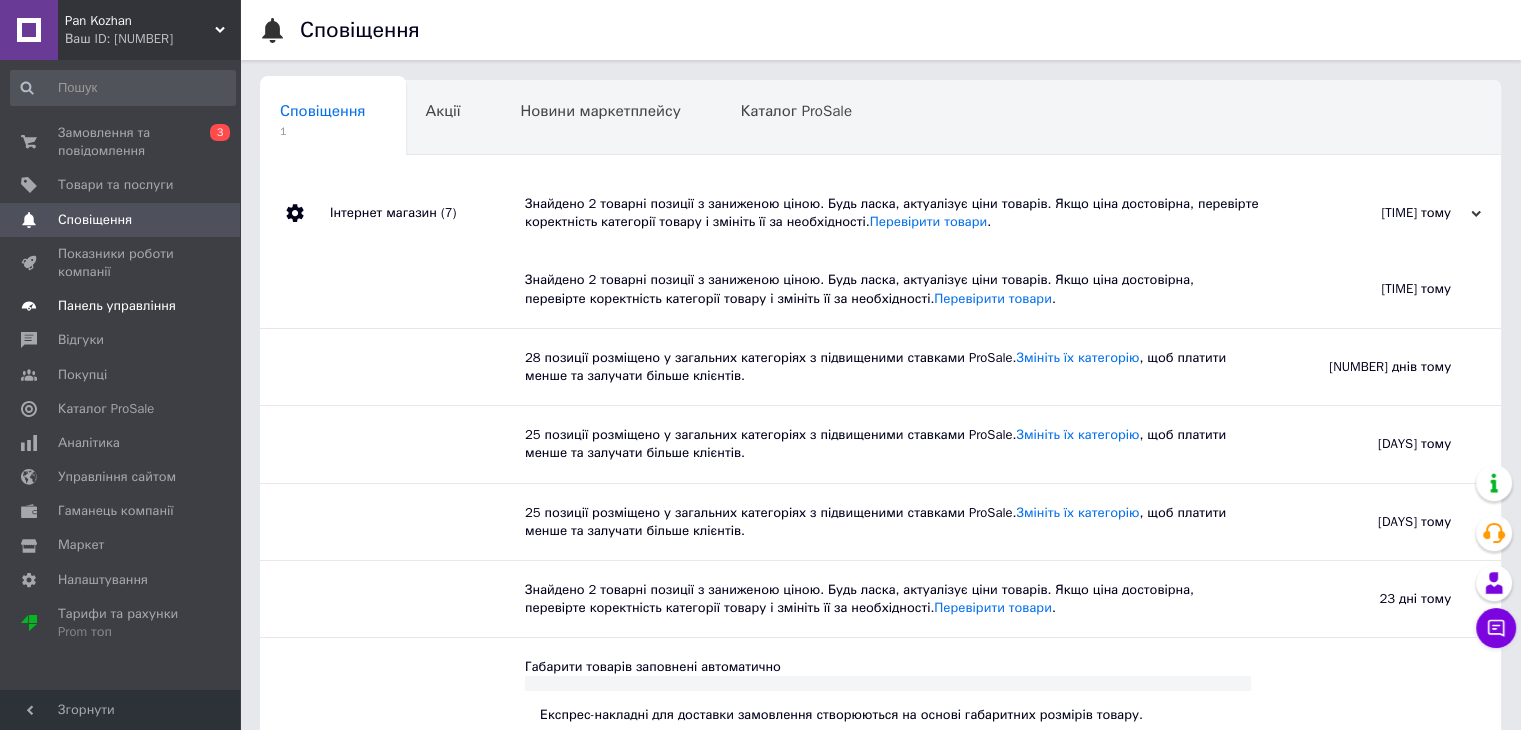 click on "Панель управління" at bounding box center (123, 306) 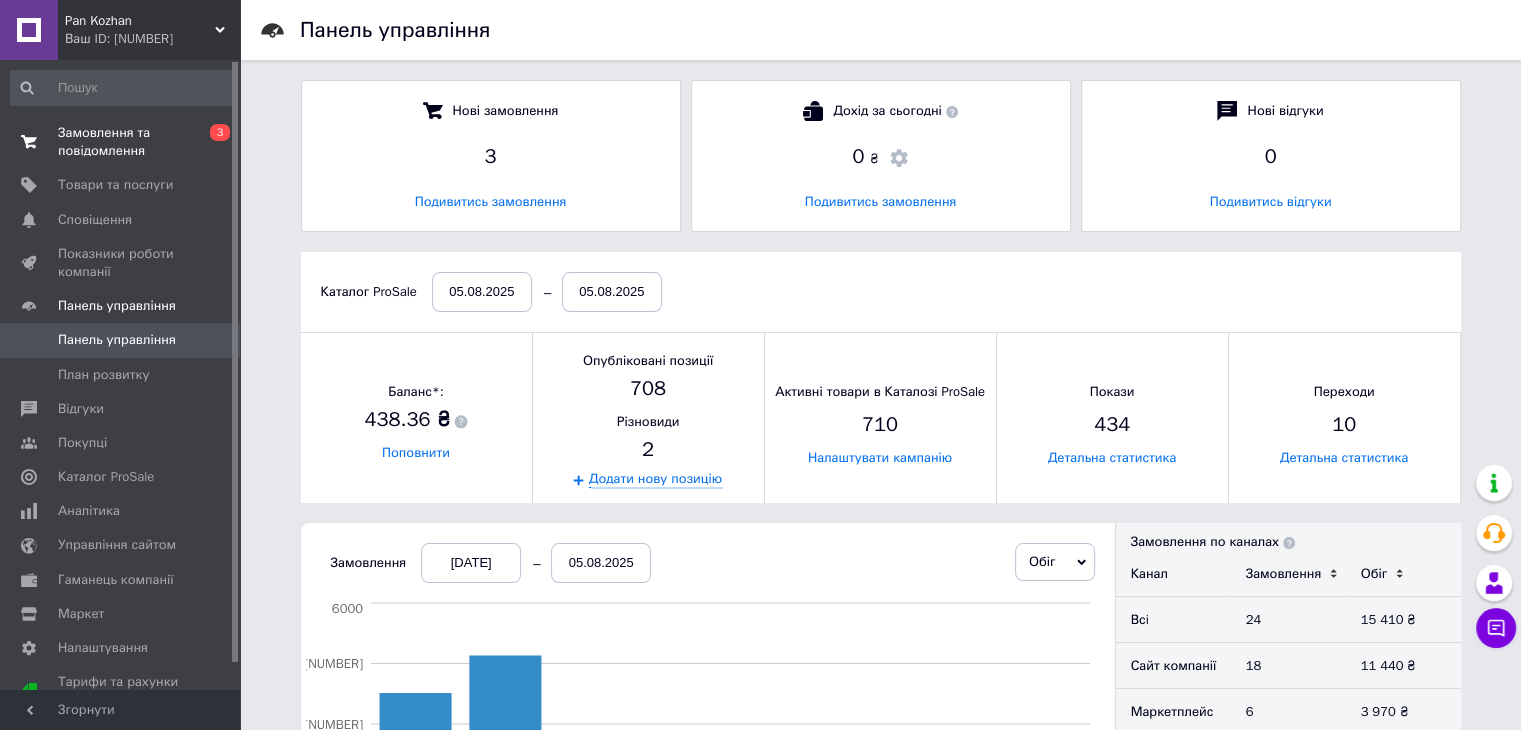 click on "Замовлення та повідомлення" at bounding box center (121, 142) 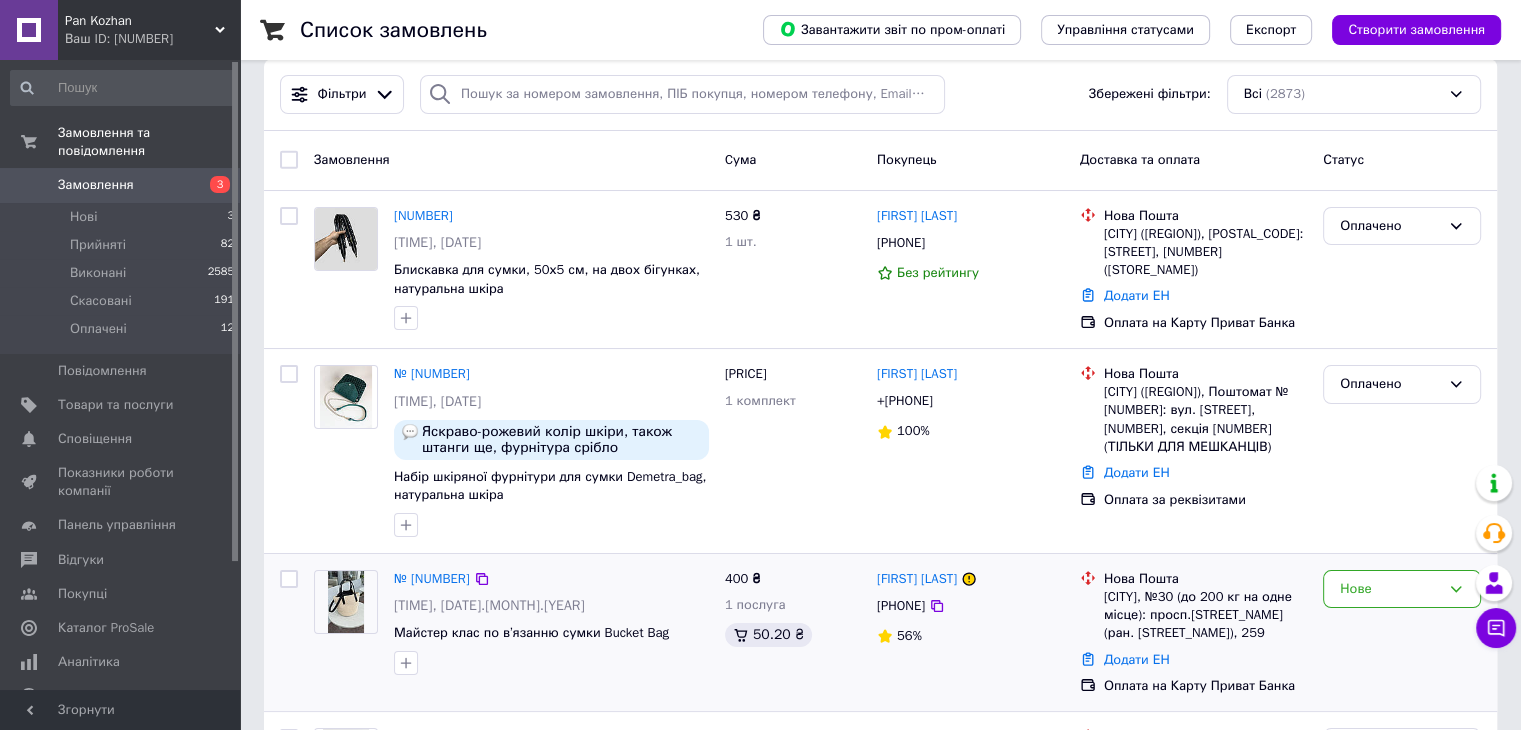 scroll, scrollTop: 100, scrollLeft: 0, axis: vertical 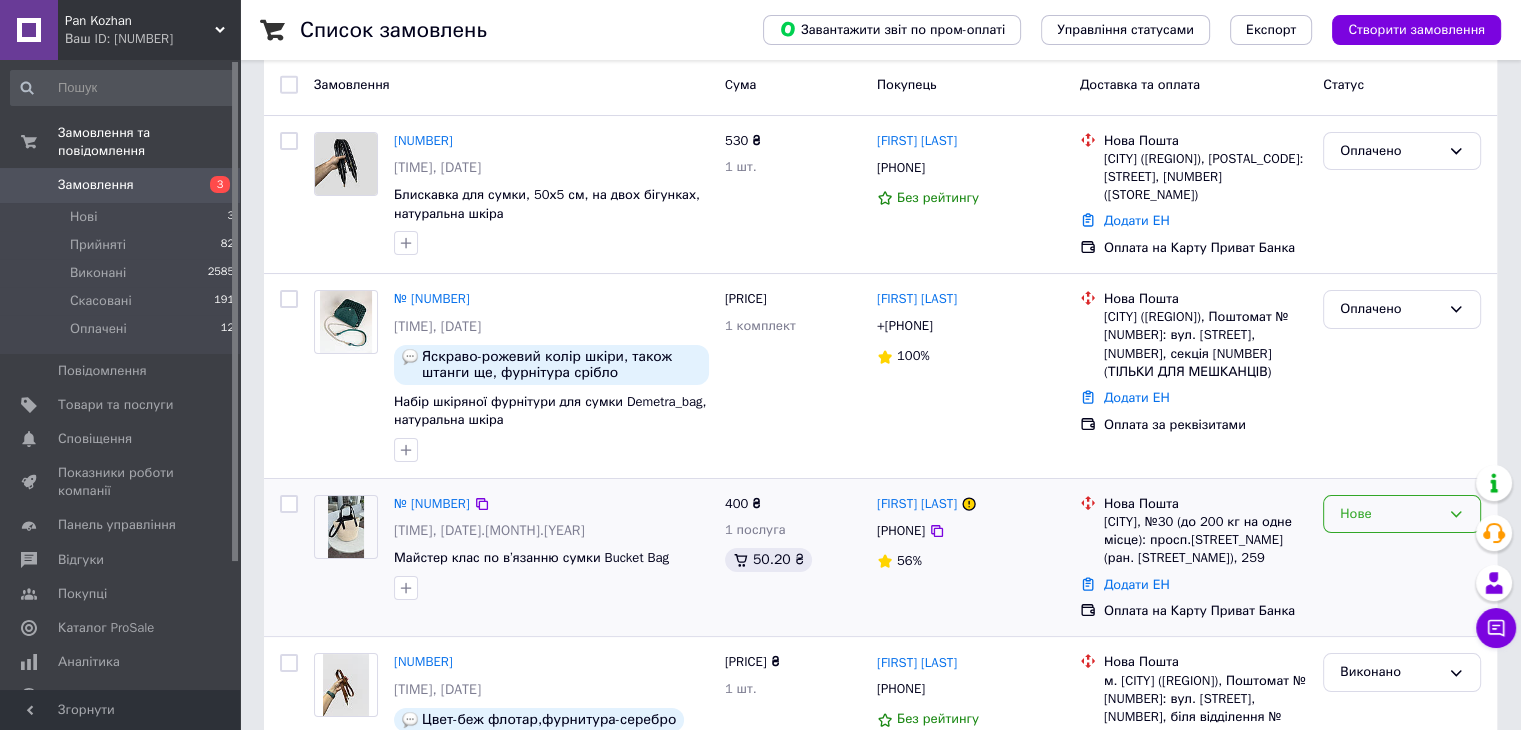 click on "Нове" at bounding box center [1390, 514] 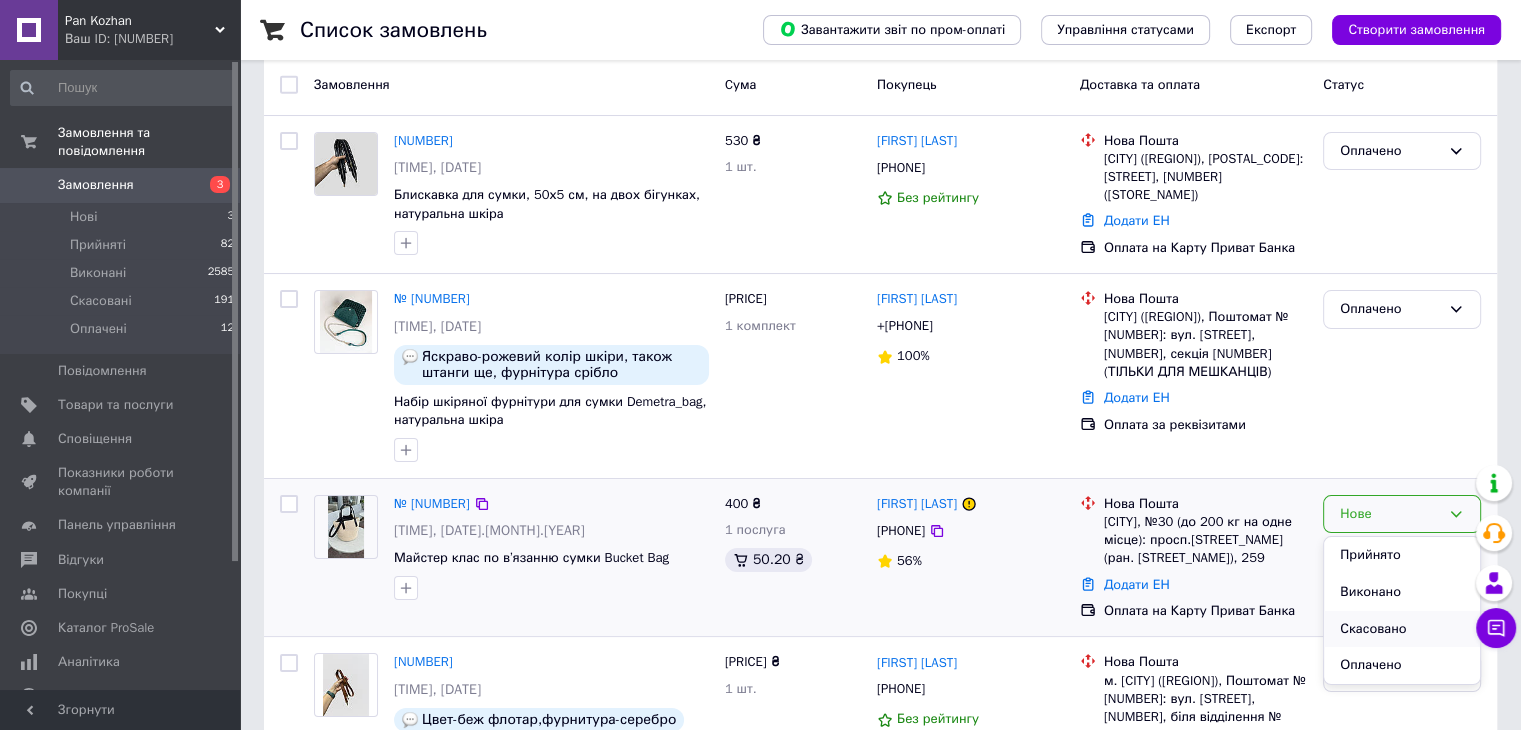 click on "Скасовано" at bounding box center (1402, 629) 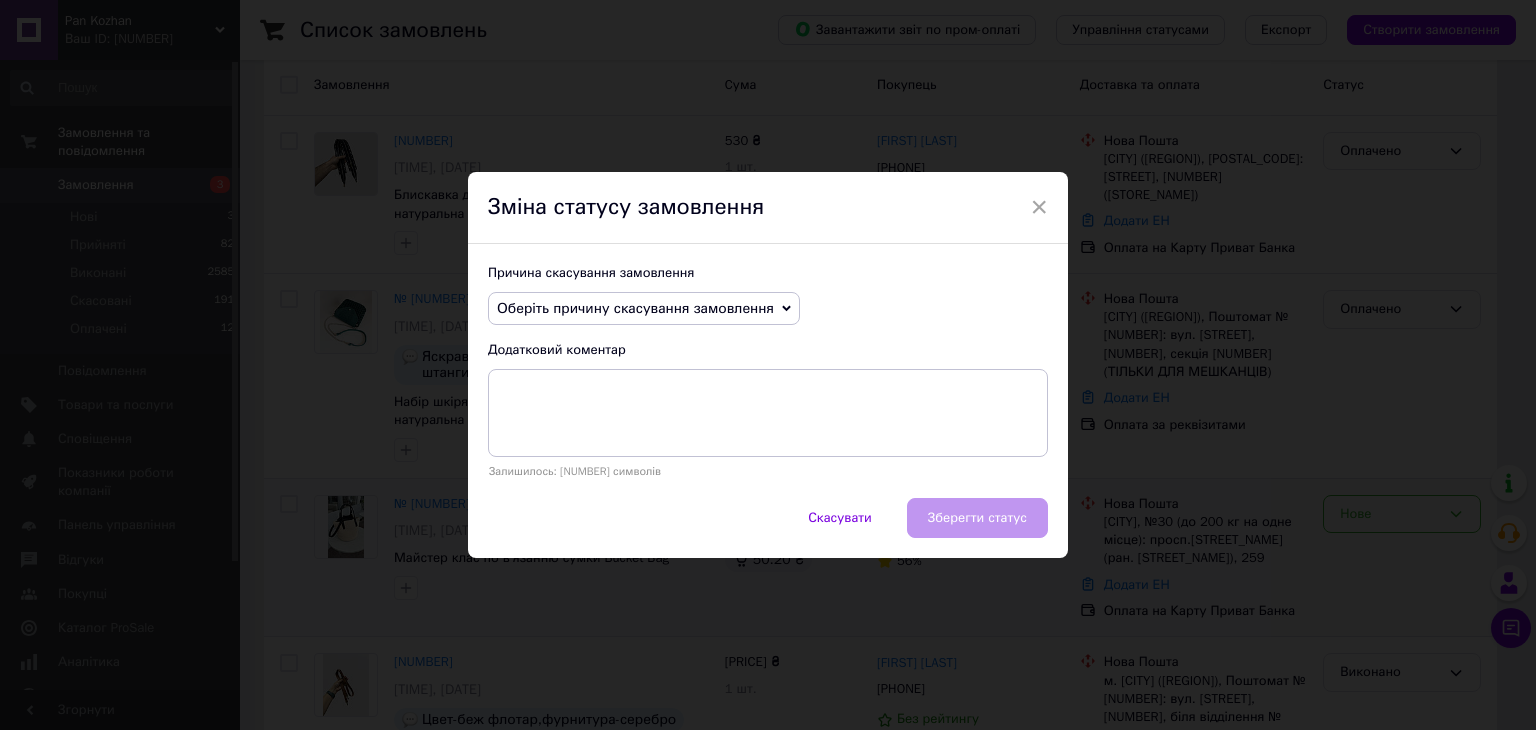 click on "Оберіть причину скасування замовлення" at bounding box center (635, 308) 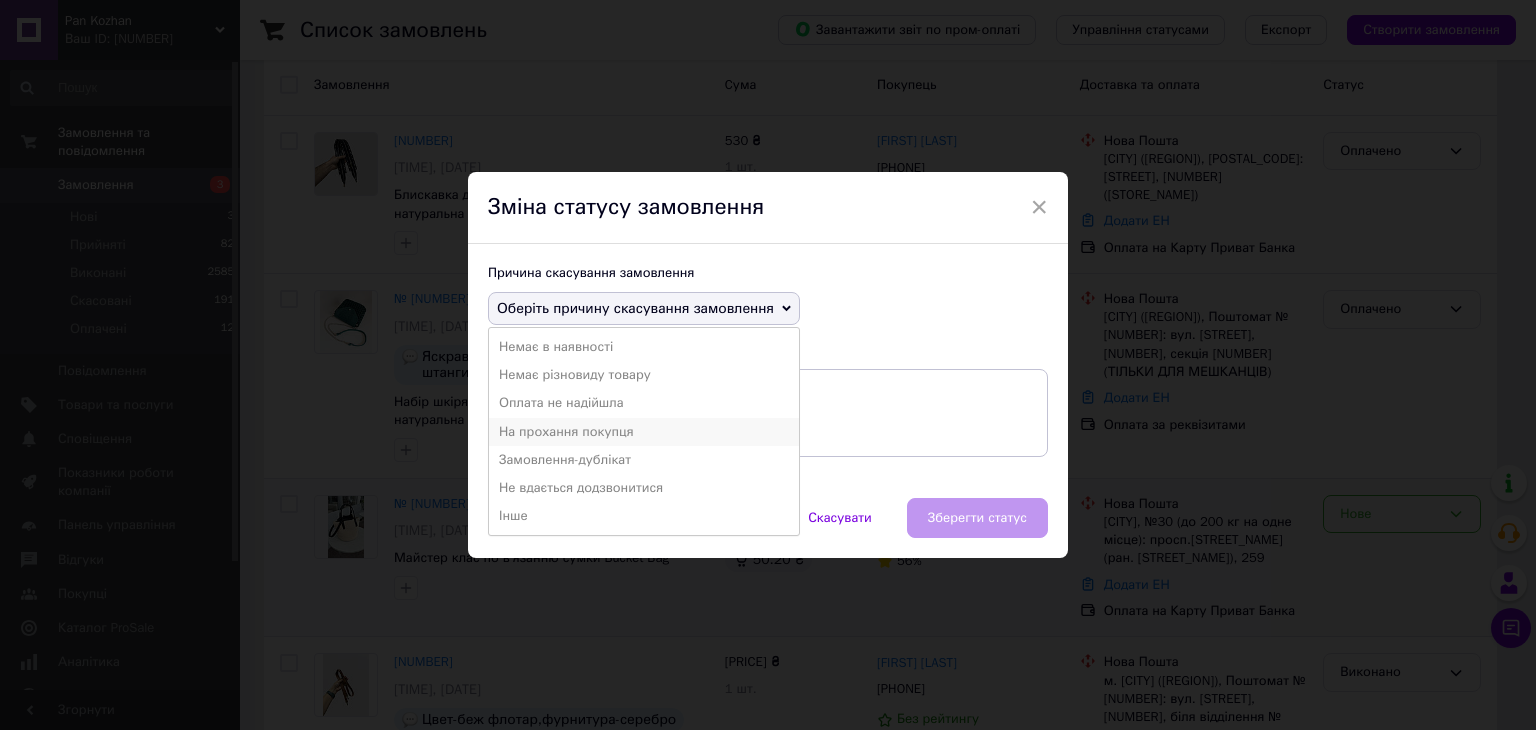 click on "На прохання покупця" at bounding box center [644, 432] 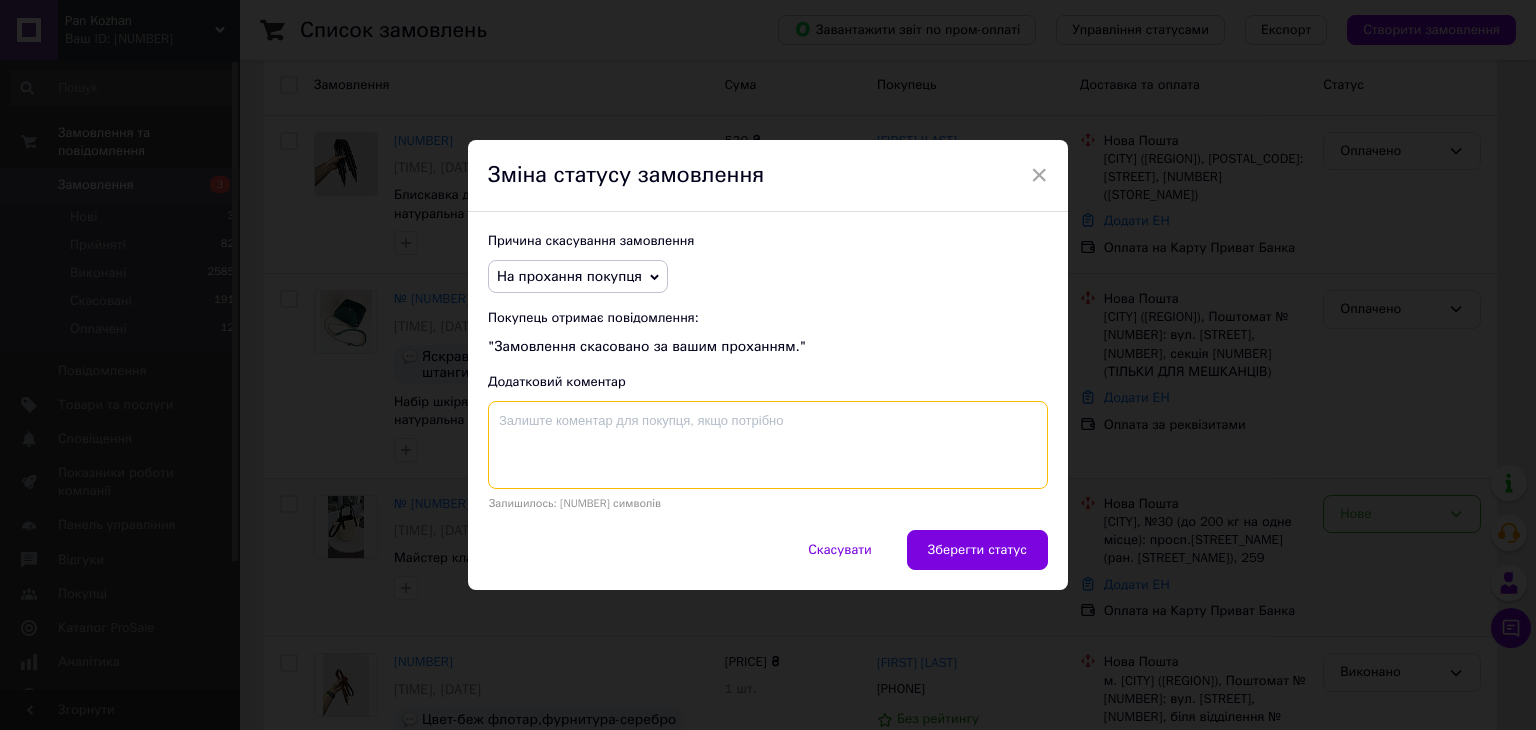 click at bounding box center (768, 445) 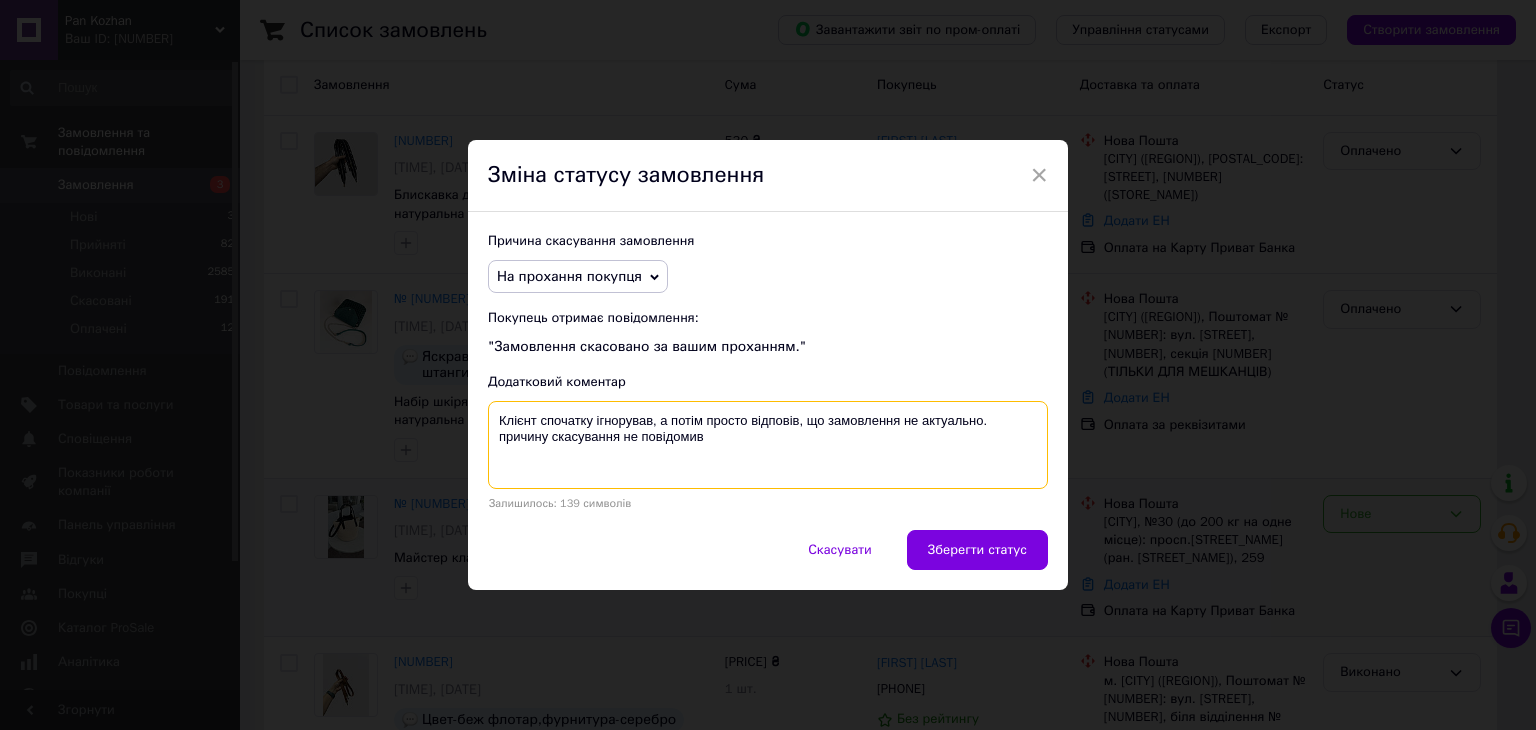click on "Клієнт спочатку ігнорував, а потім просто відповів, що замовлення не актуально. причину скасування не повідомив" at bounding box center (768, 445) 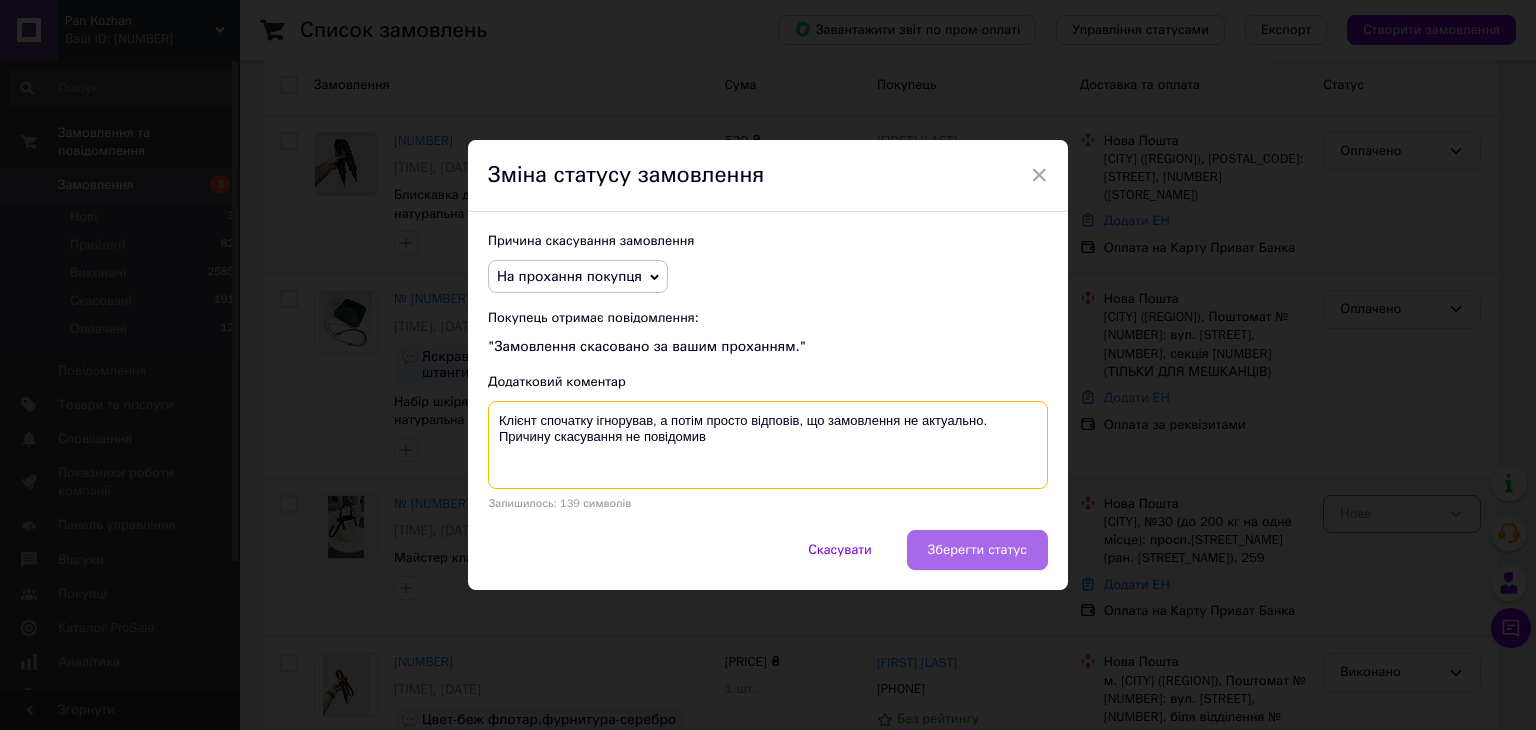 type on "Клієнт спочатку ігнорував, а потім просто відповів, що замовлення не актуально. Причину скасування не повідомив" 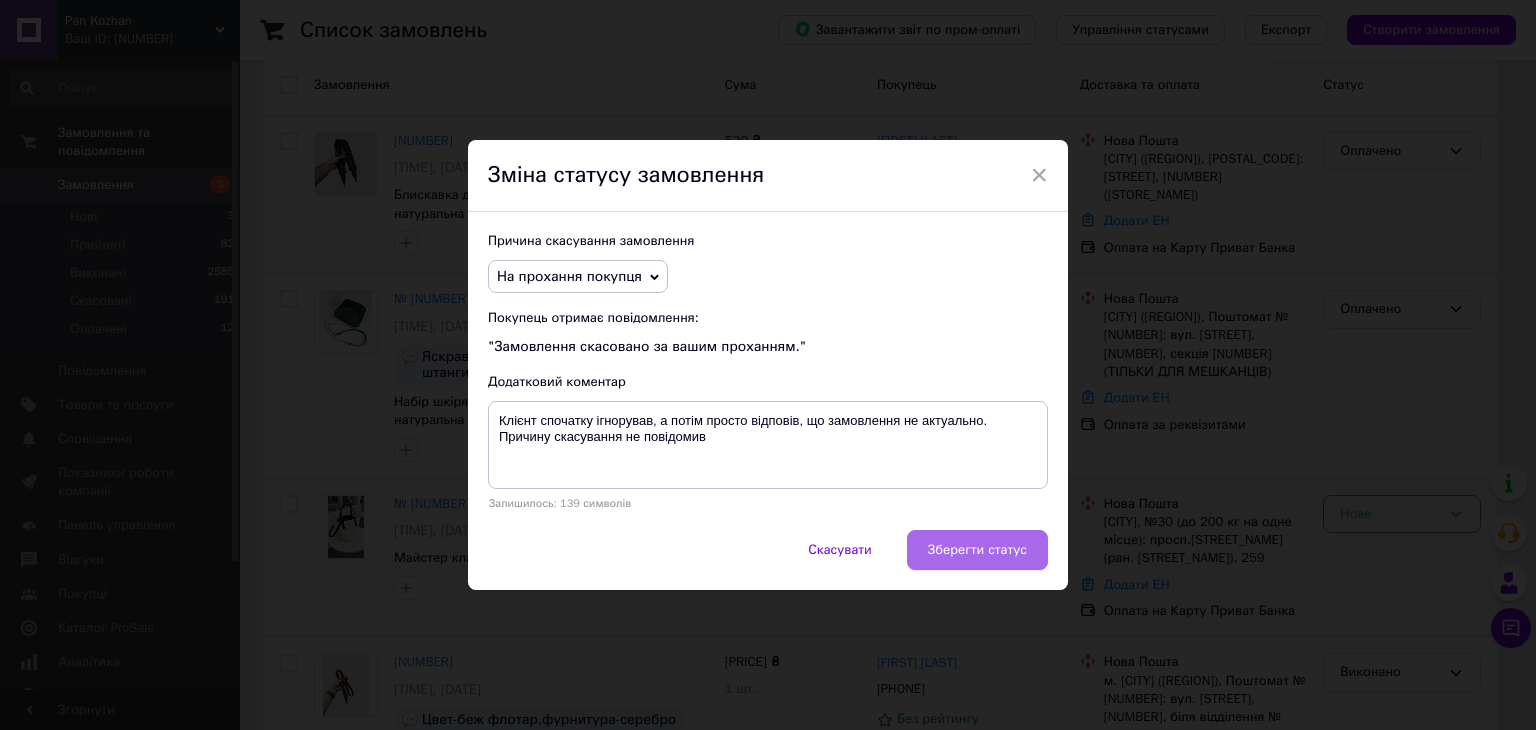 click on "Зберегти статус" at bounding box center (977, 550) 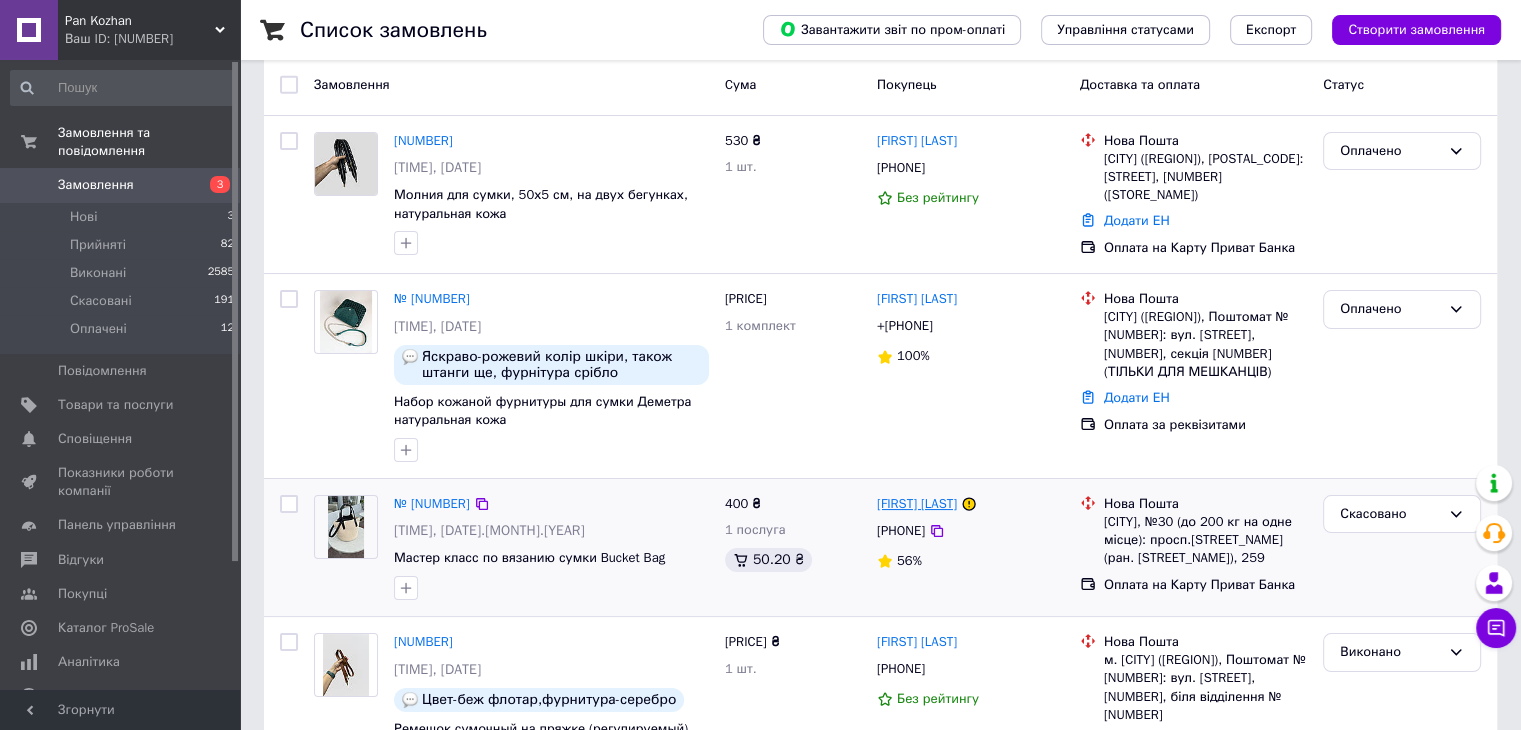 click on "[FIRST] [LAST]" at bounding box center [917, 504] 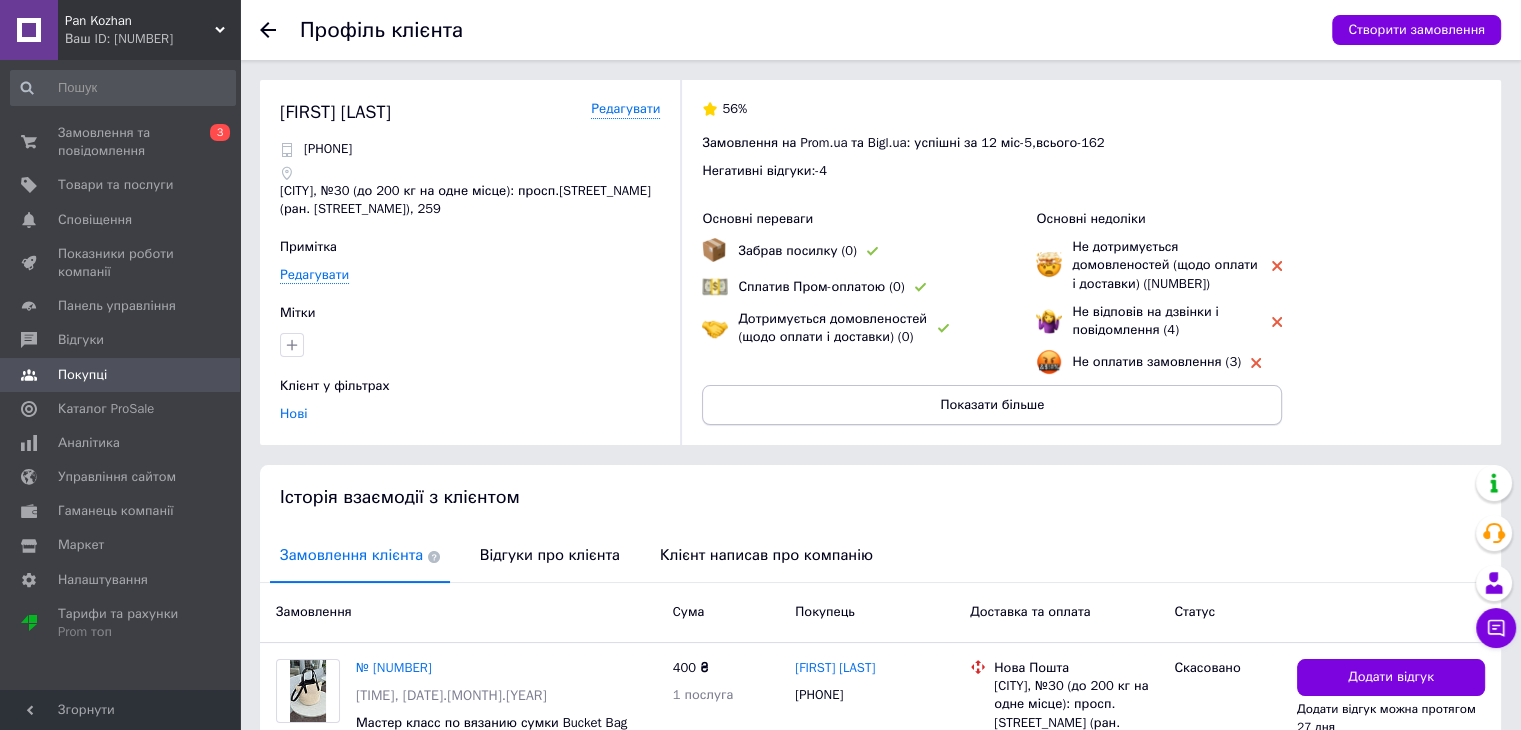 click on "Показати більше" at bounding box center (992, 405) 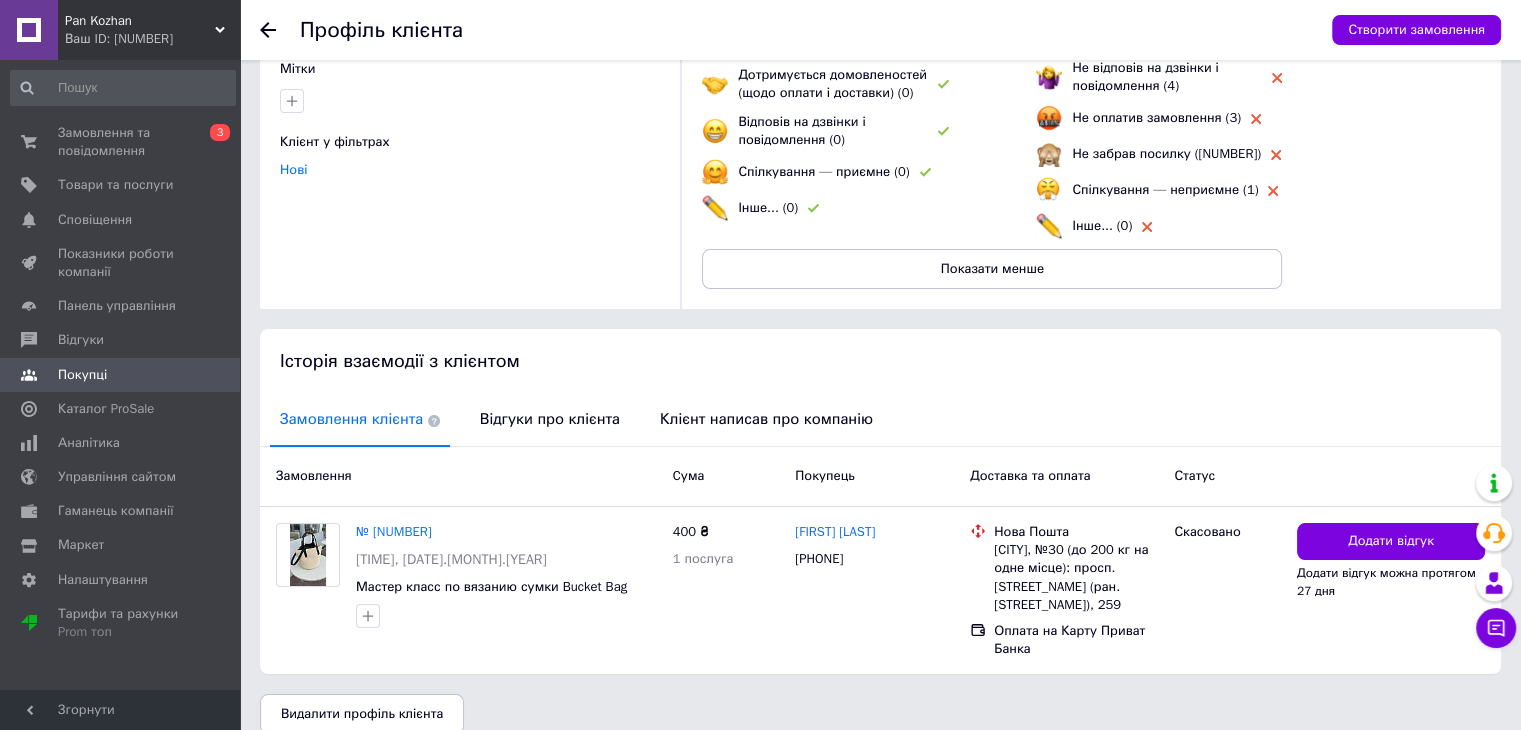 scroll, scrollTop: 268, scrollLeft: 0, axis: vertical 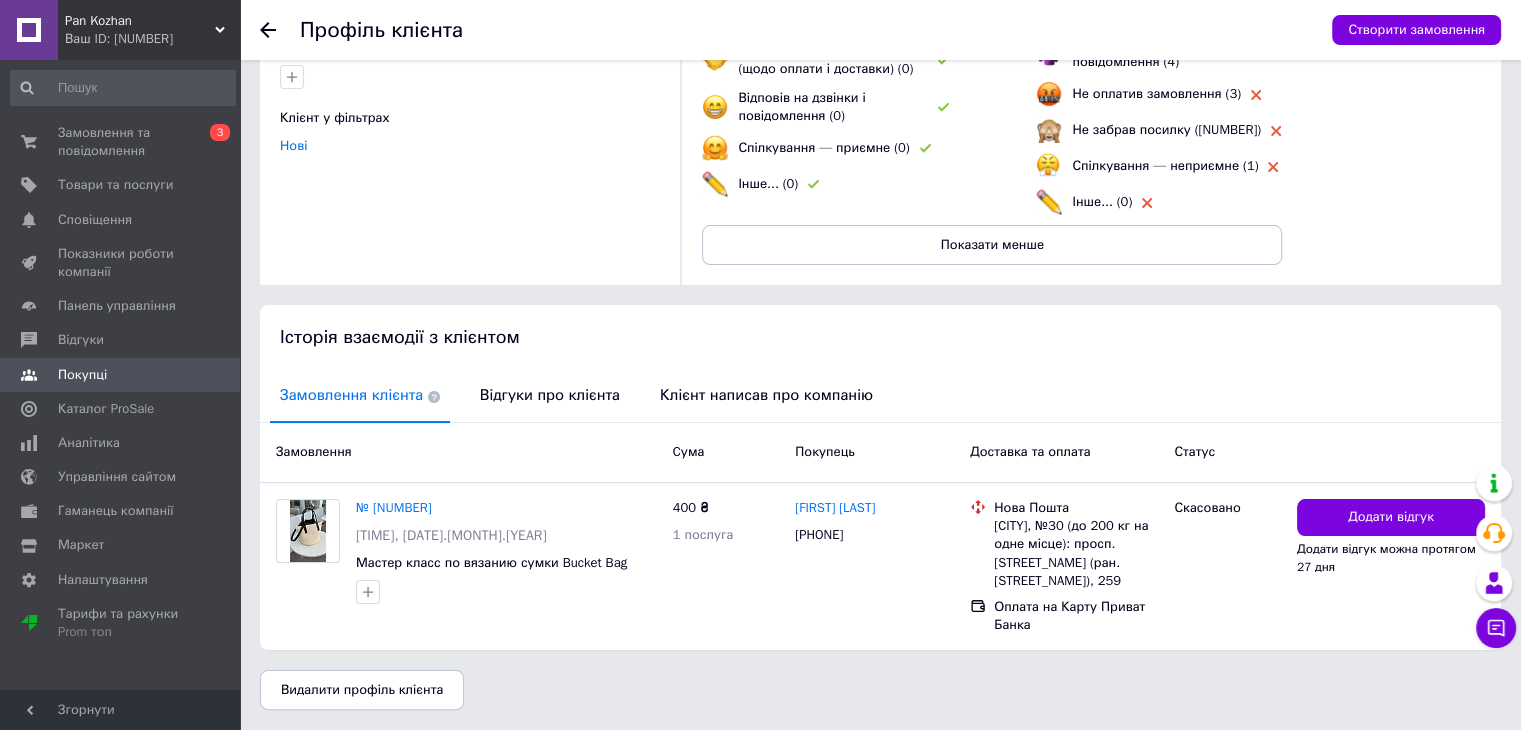 click 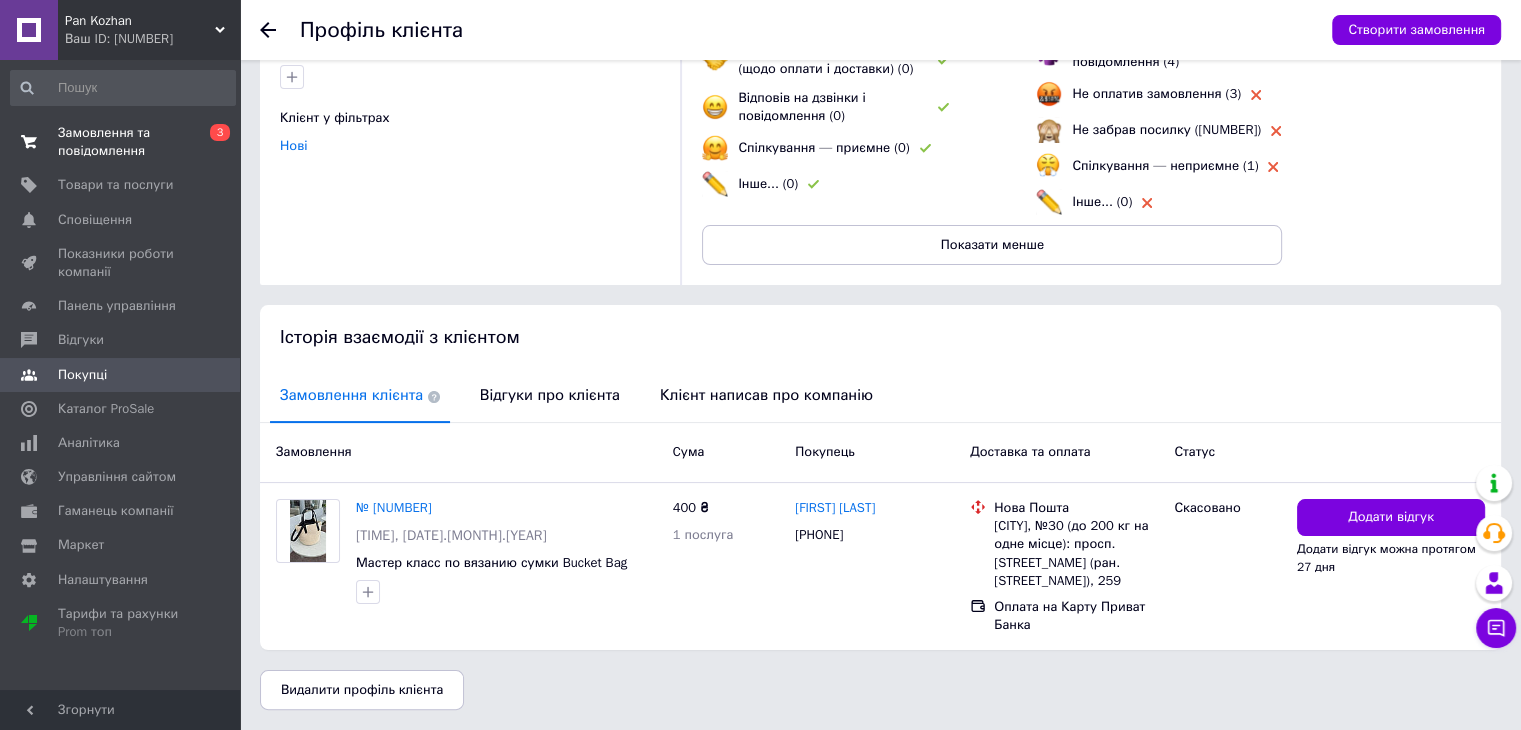 scroll, scrollTop: 0, scrollLeft: 0, axis: both 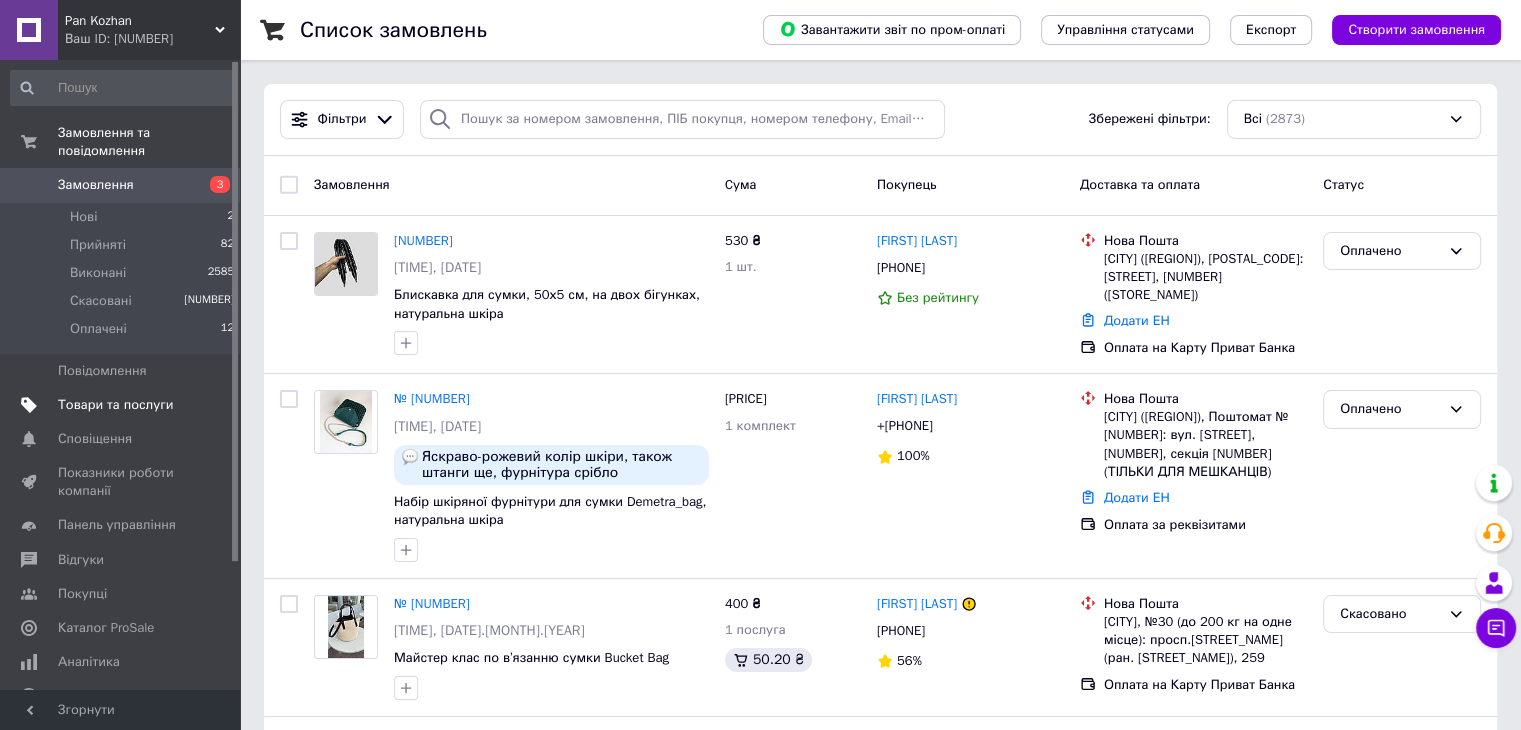 click on "Товари та послуги" at bounding box center (115, 405) 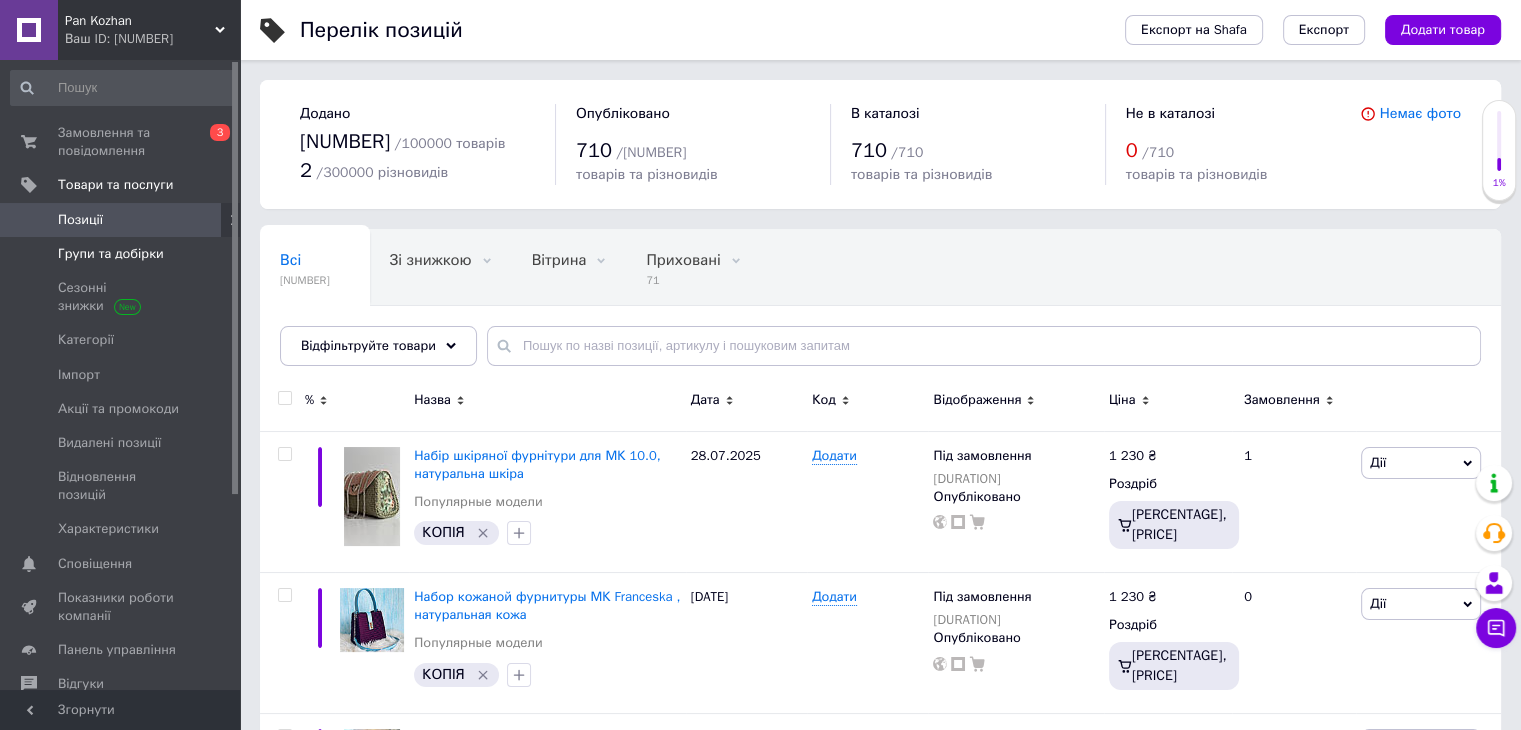 click on "Групи та добірки" at bounding box center (111, 254) 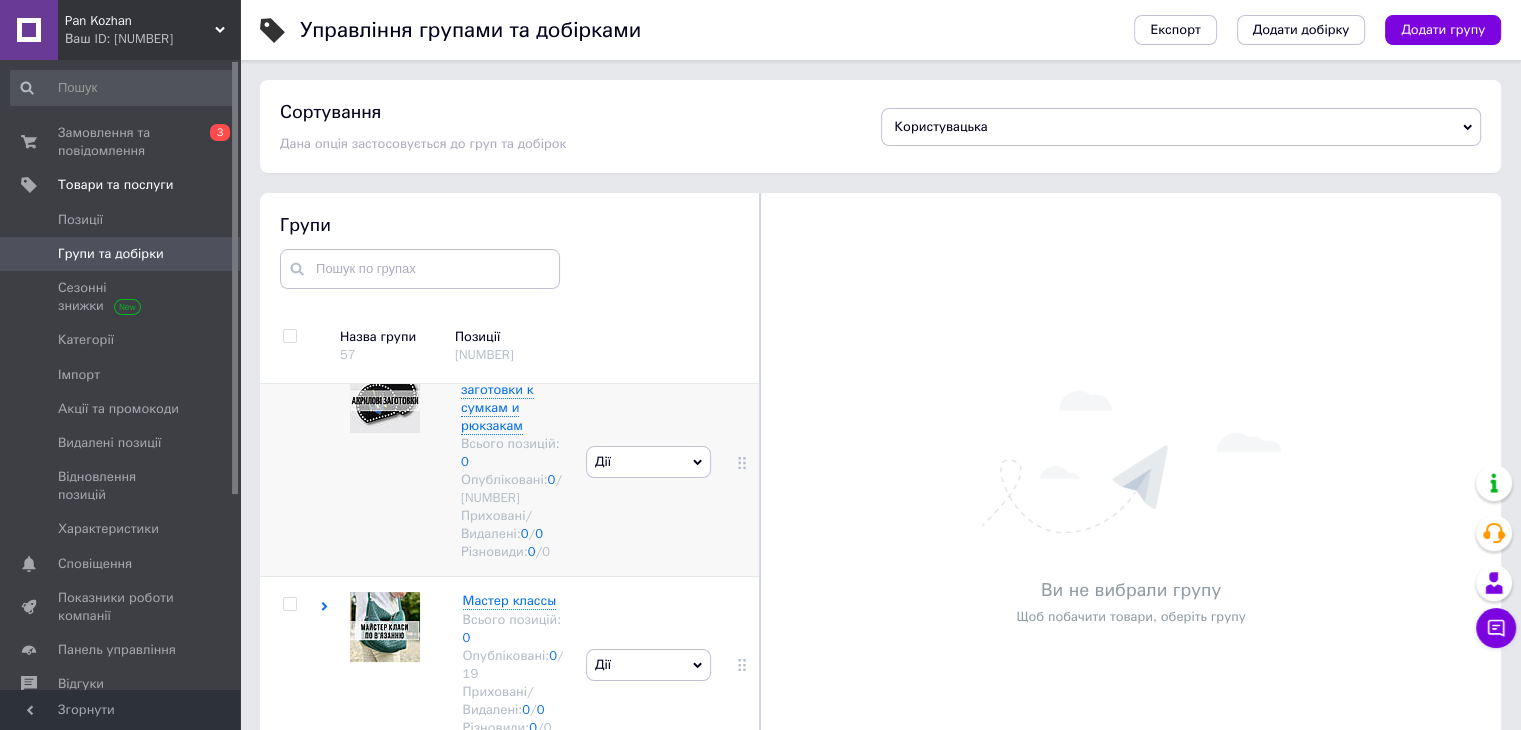 scroll, scrollTop: 2980, scrollLeft: 0, axis: vertical 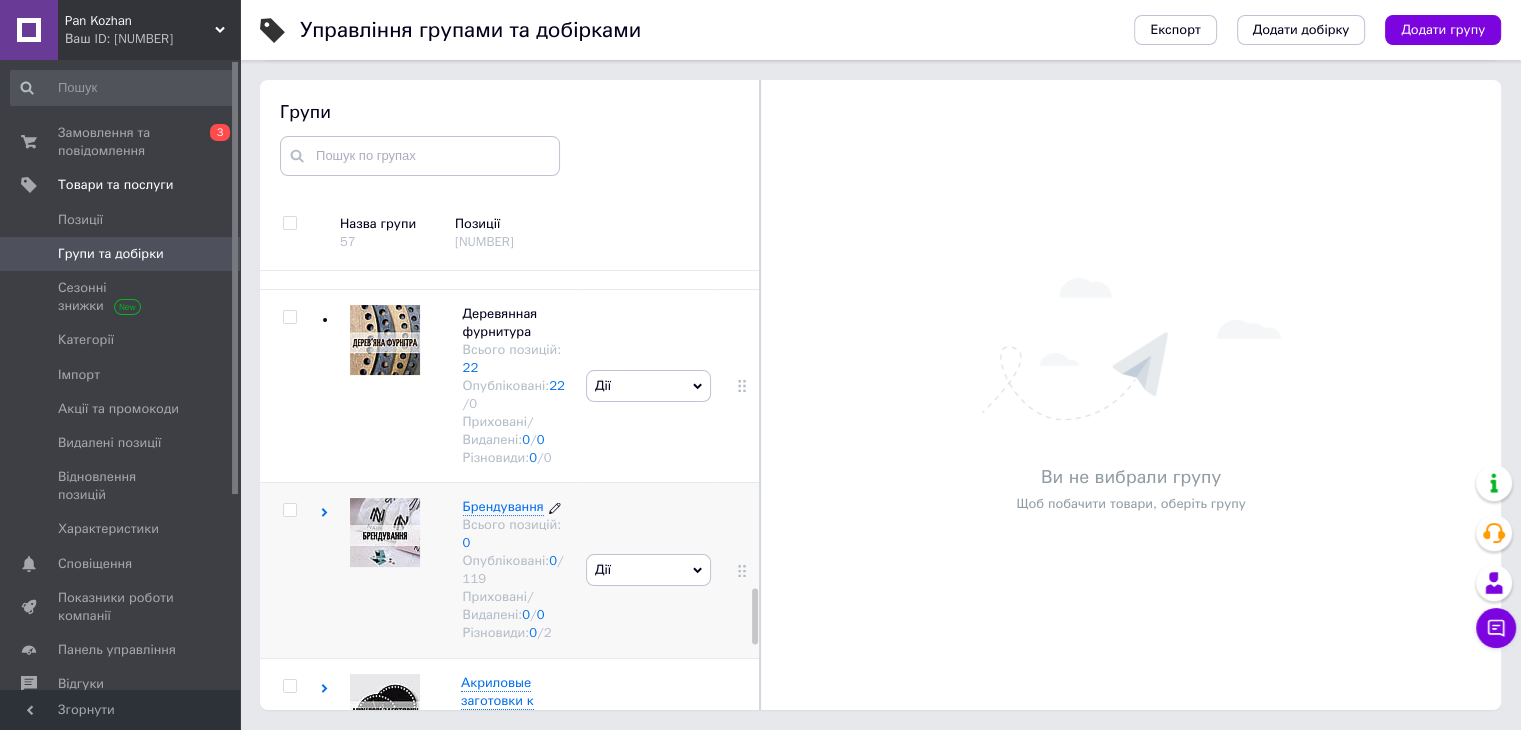 click on "Брендування" at bounding box center [503, 506] 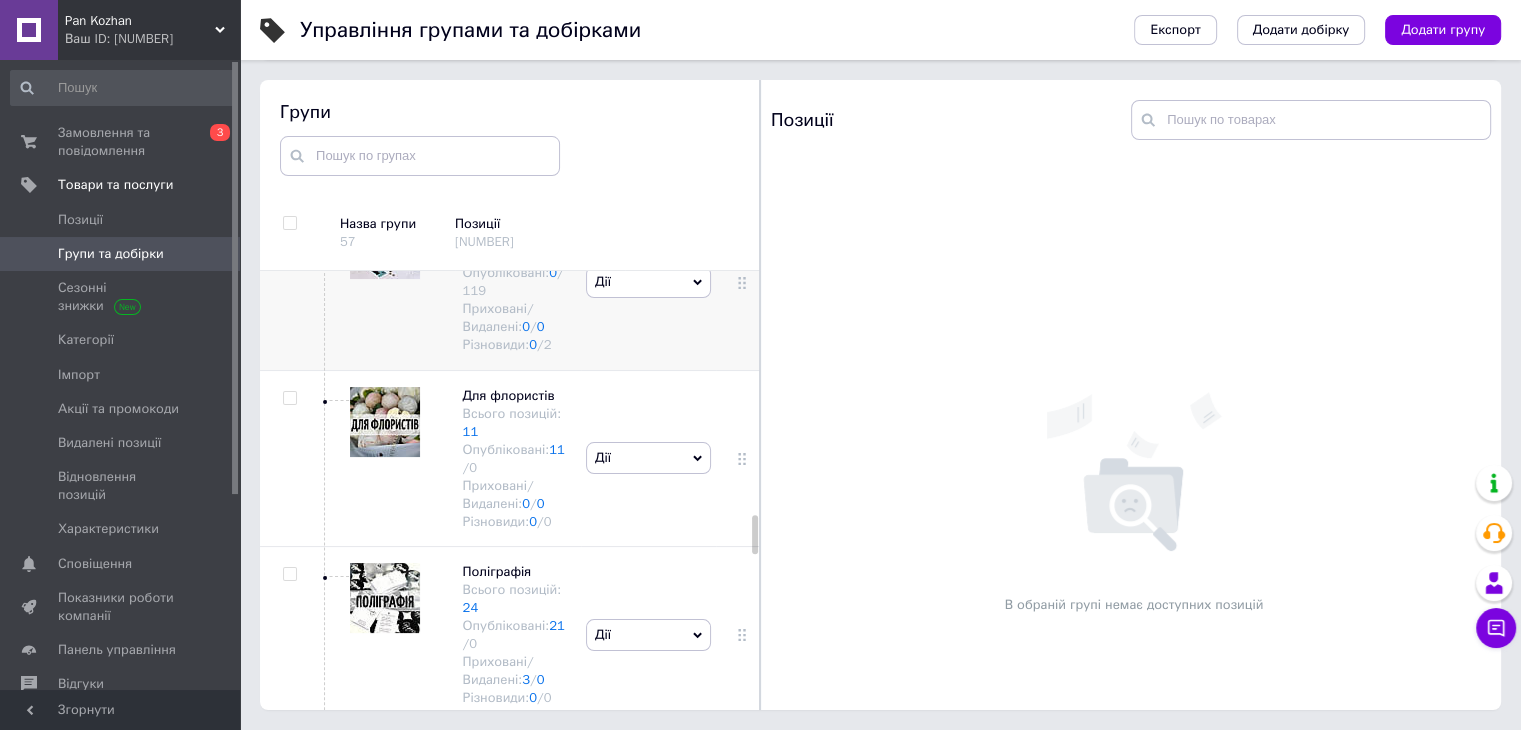 scroll, scrollTop: 2780, scrollLeft: 0, axis: vertical 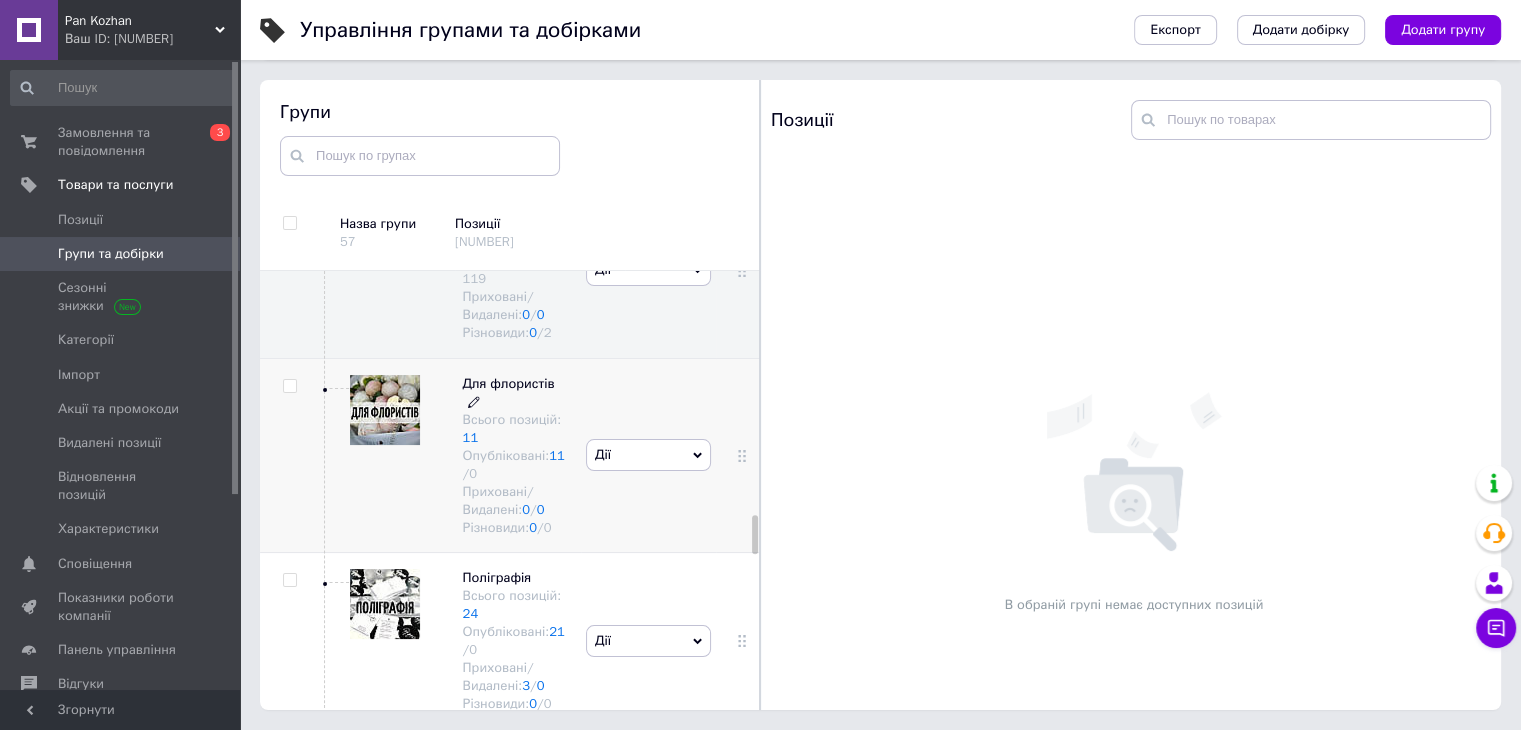 click on "Для флористів Всього позицій:  11 Опубліковані:  11  /  0 Приховані/Видалені:  0  /  0 Різновиди:  0  /  0" at bounding box center (514, 456) 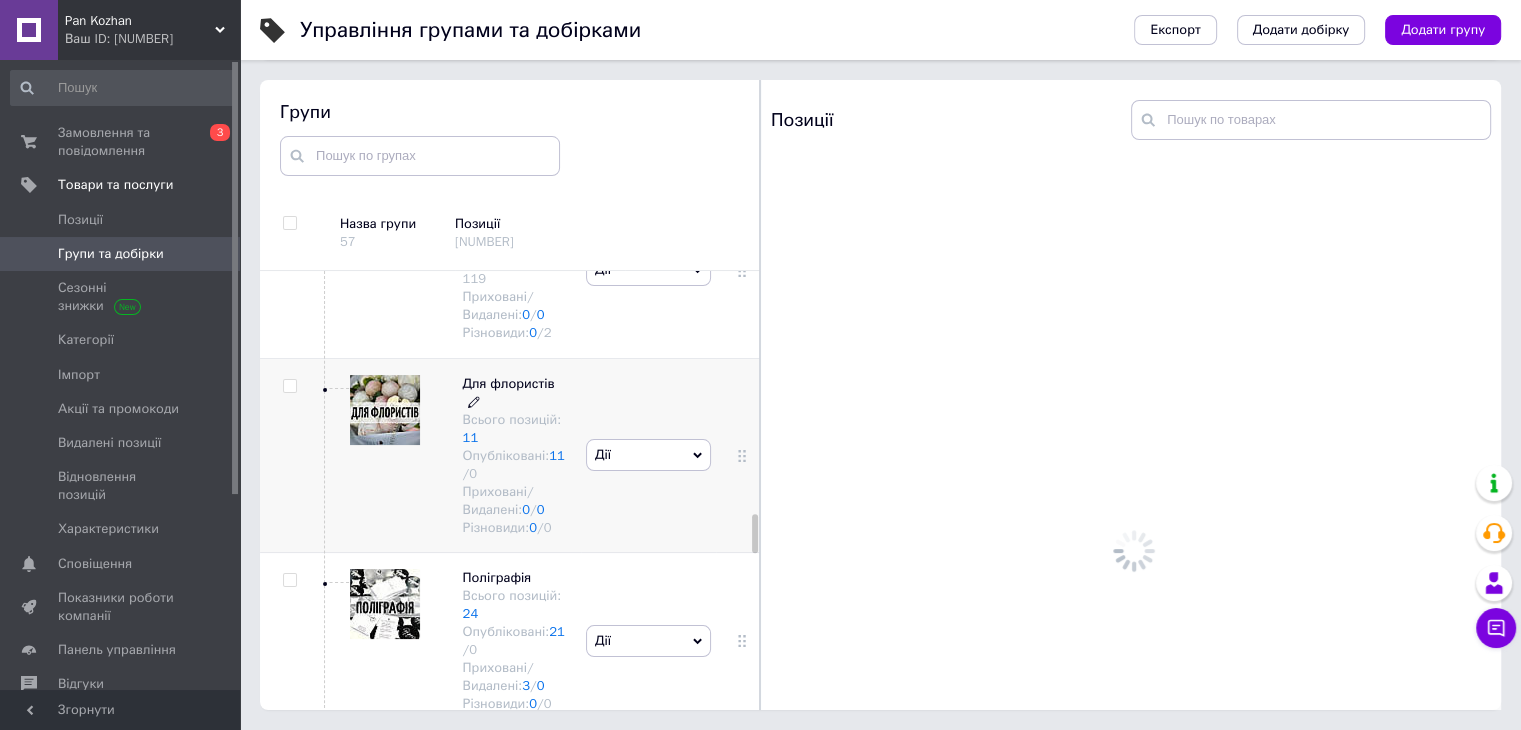 click 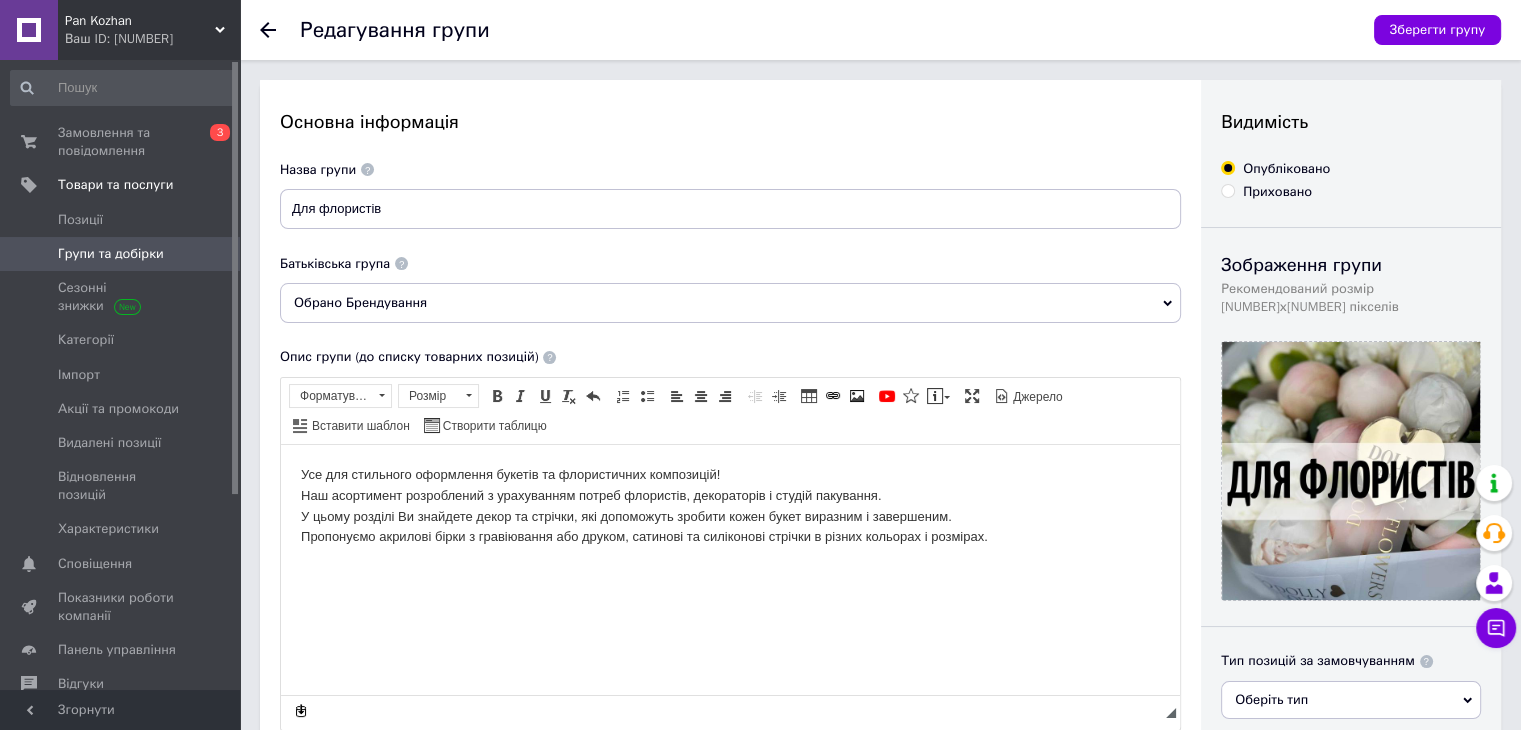 scroll, scrollTop: 0, scrollLeft: 0, axis: both 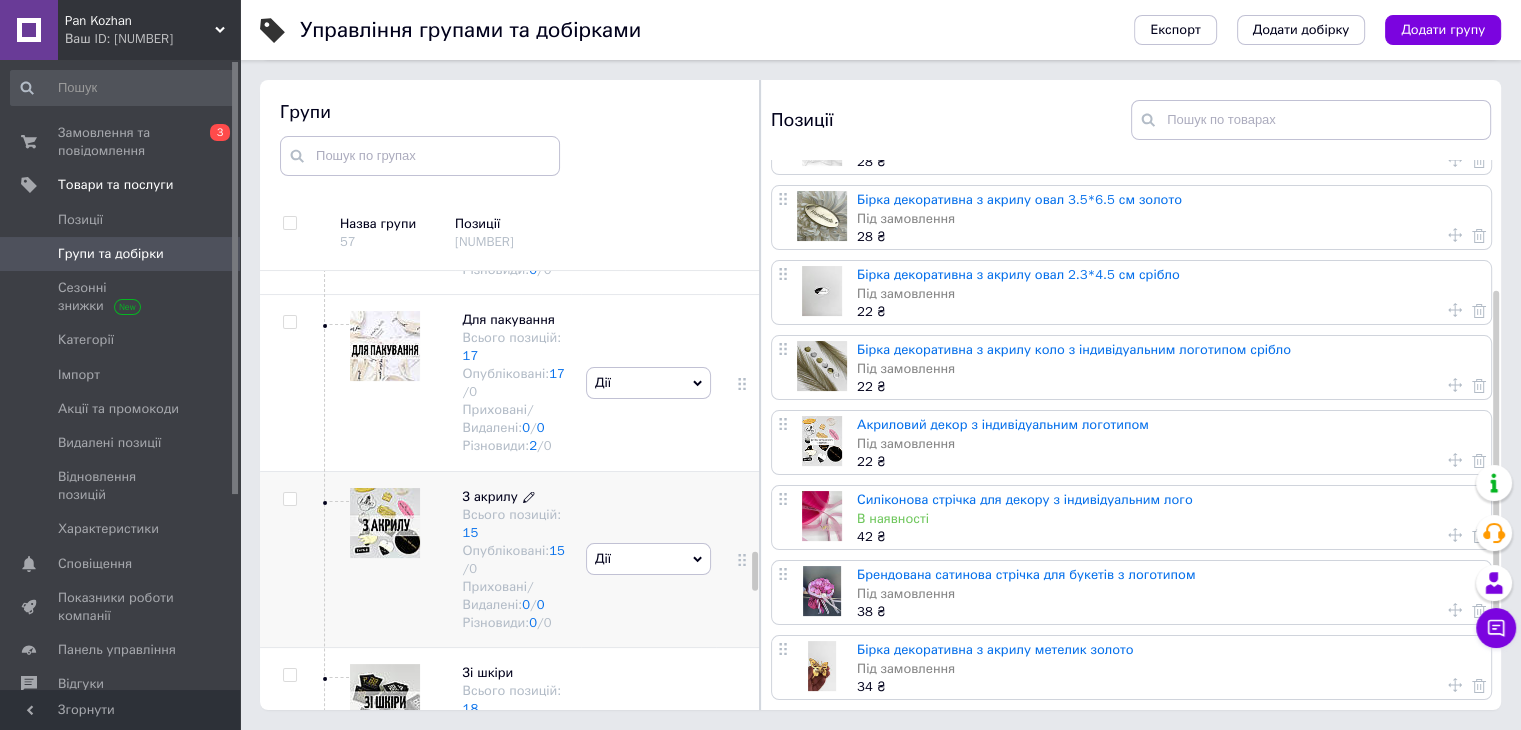 click 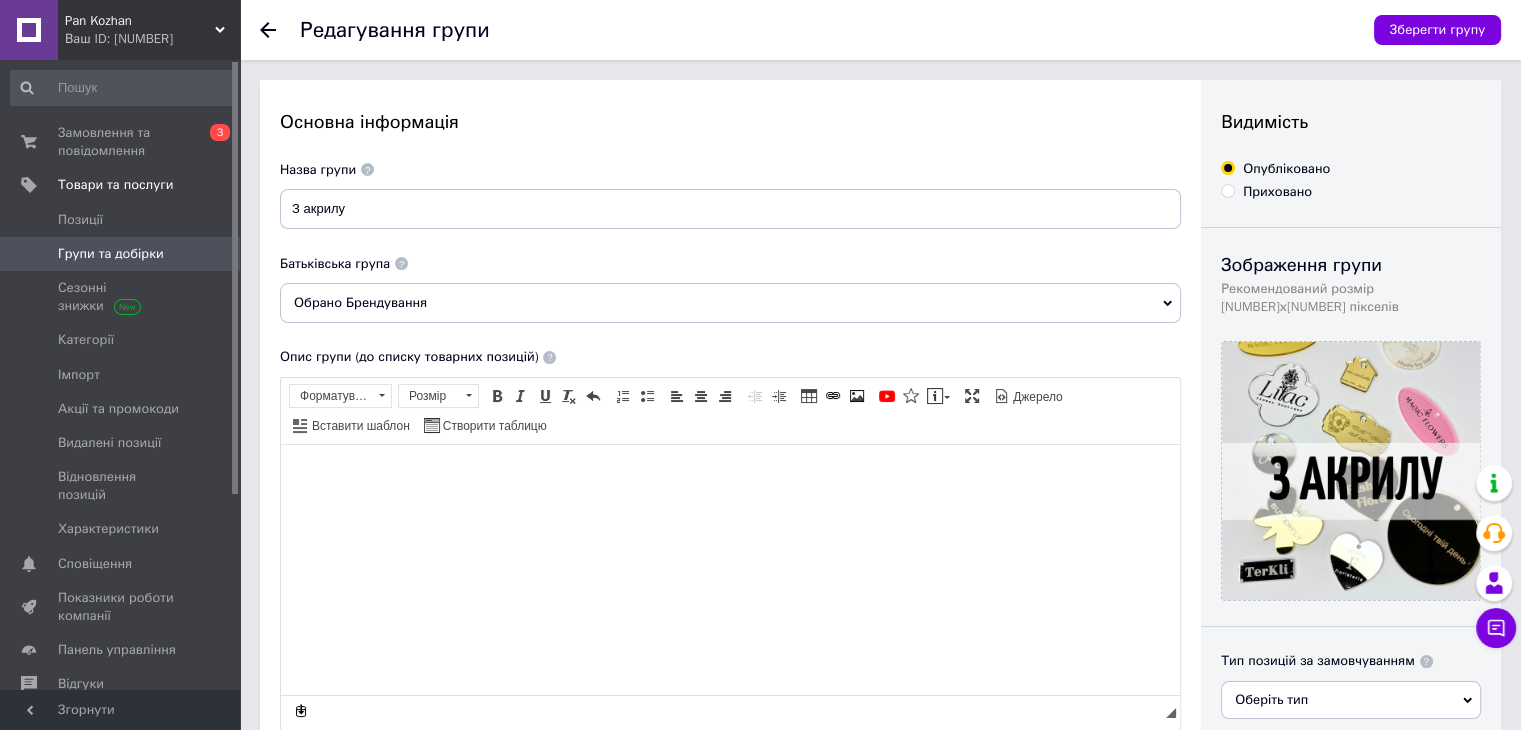 scroll, scrollTop: 0, scrollLeft: 0, axis: both 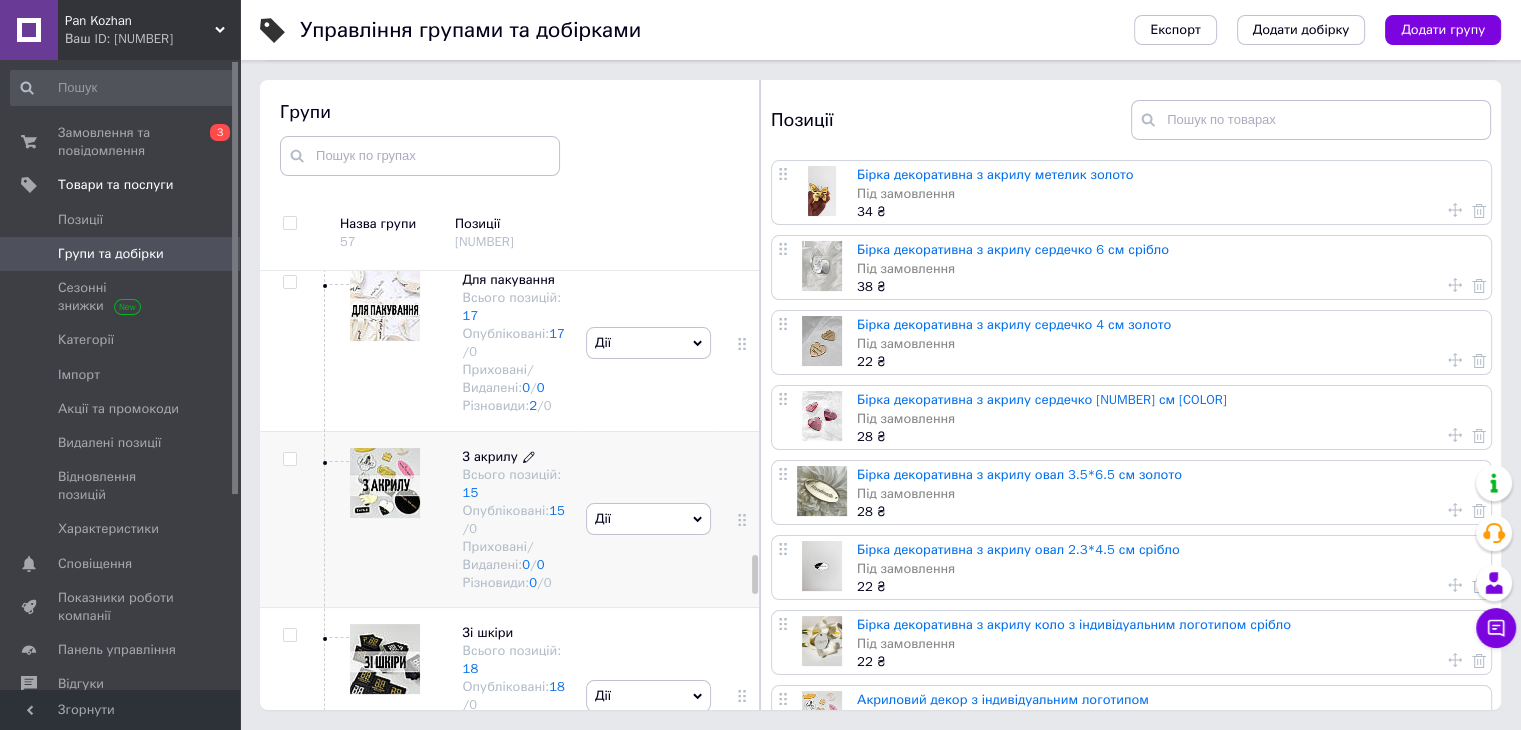 click on "З акрилу" at bounding box center [490, 456] 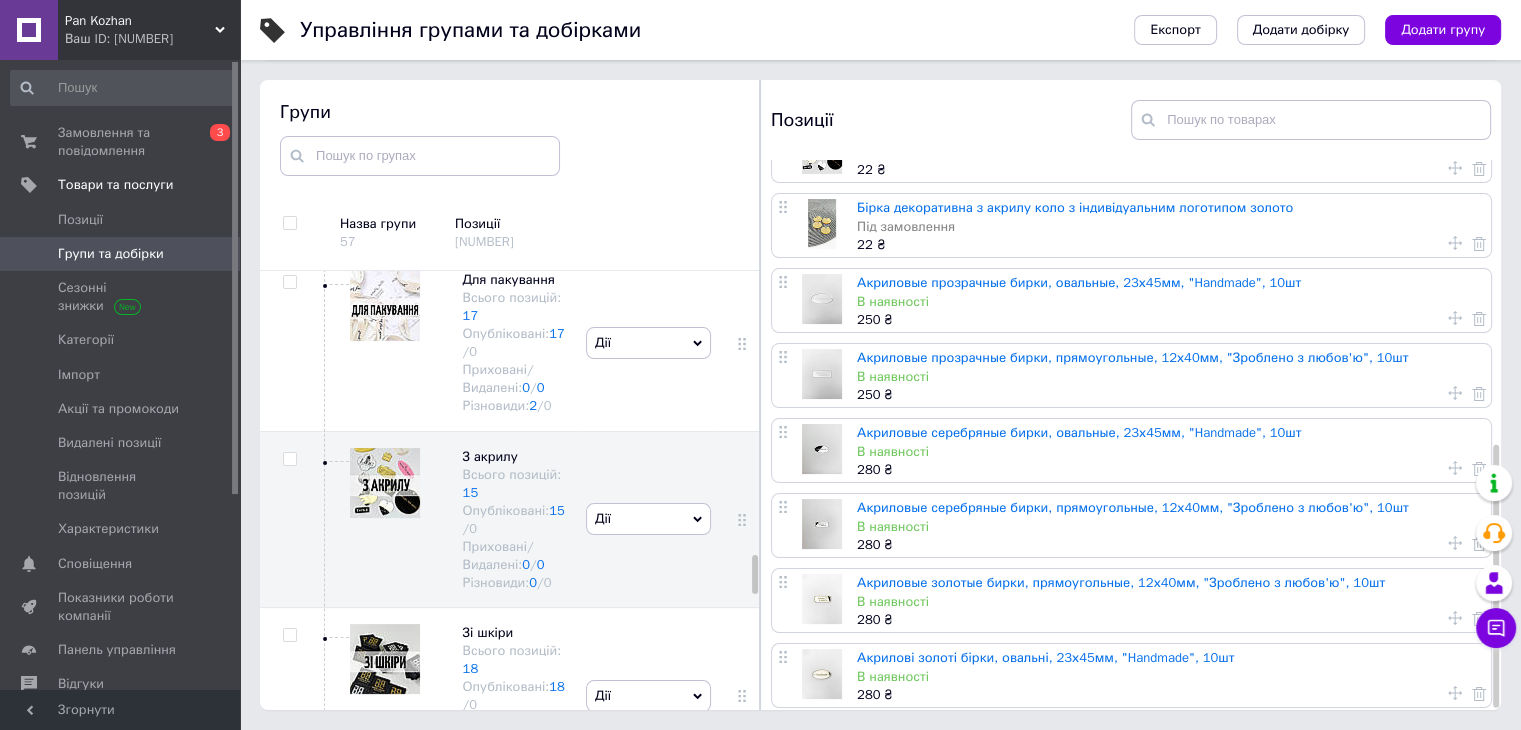 scroll, scrollTop: 594, scrollLeft: 0, axis: vertical 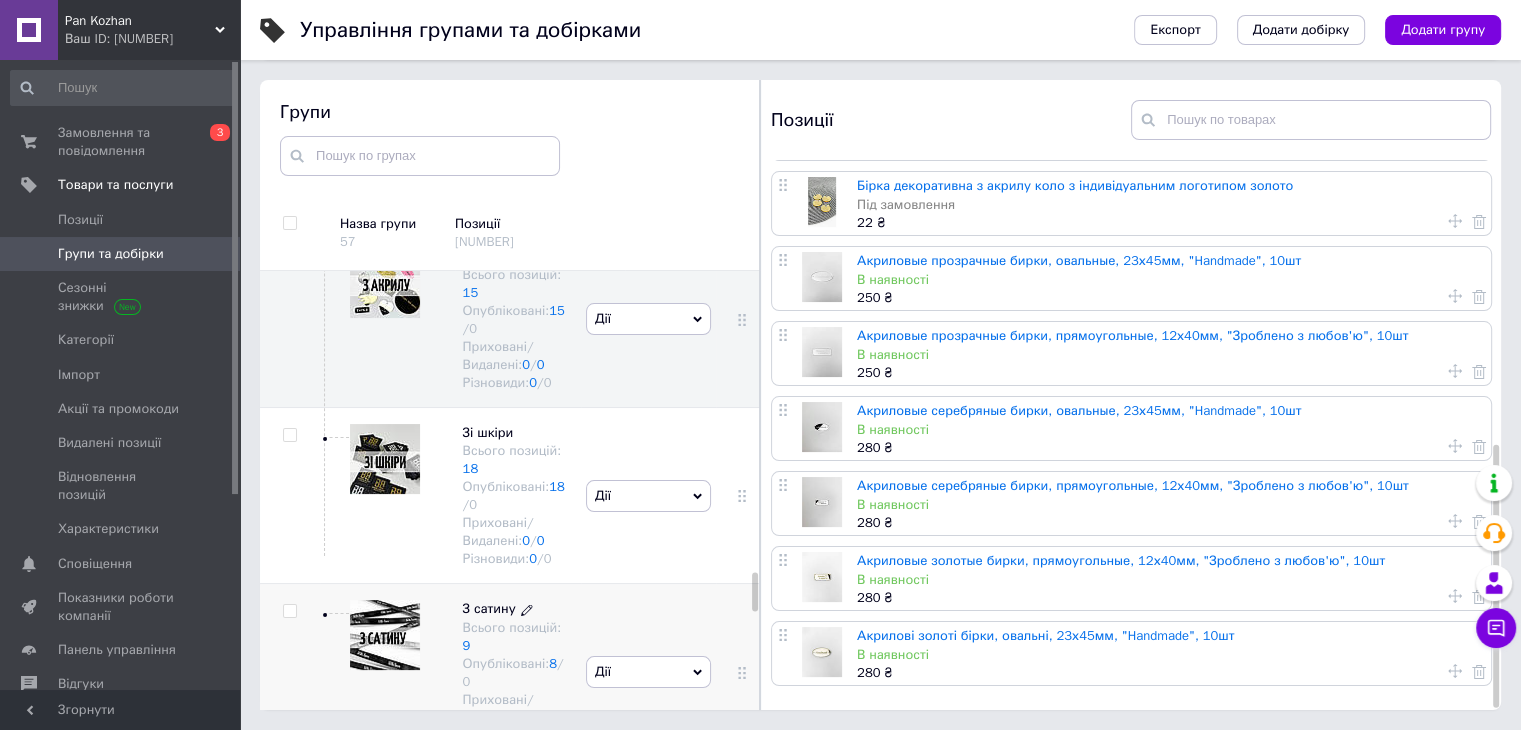 click on "З сатину" at bounding box center (489, 608) 